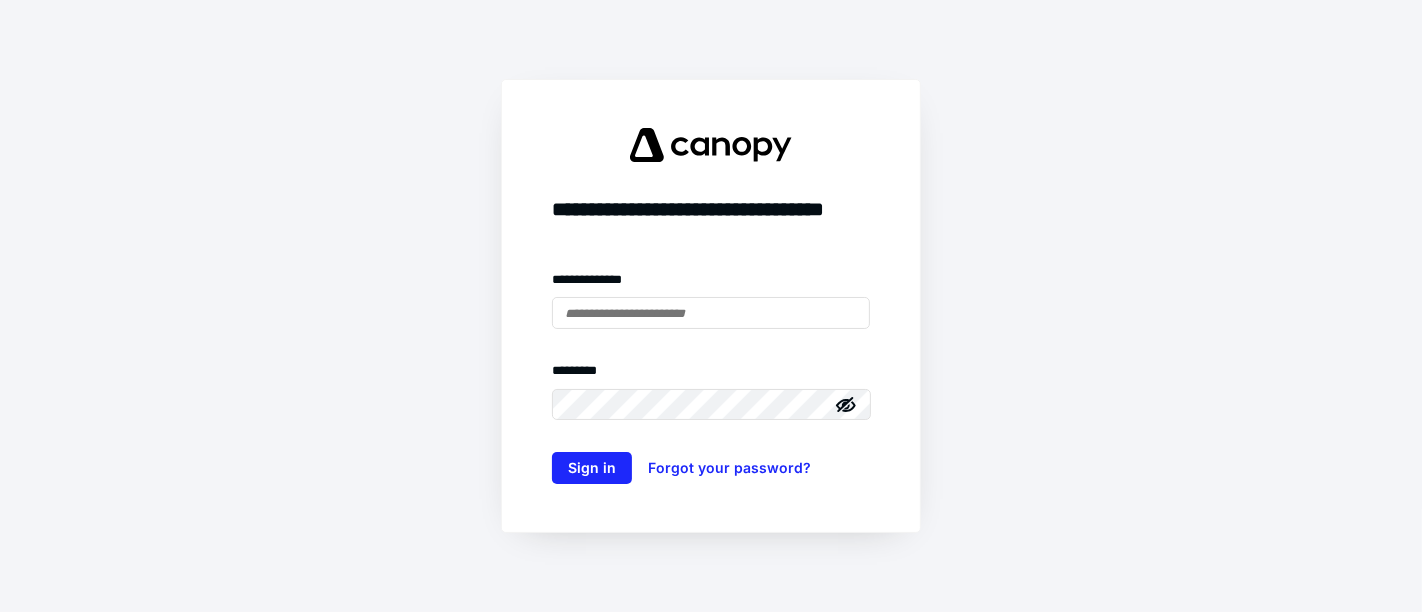 scroll, scrollTop: 0, scrollLeft: 0, axis: both 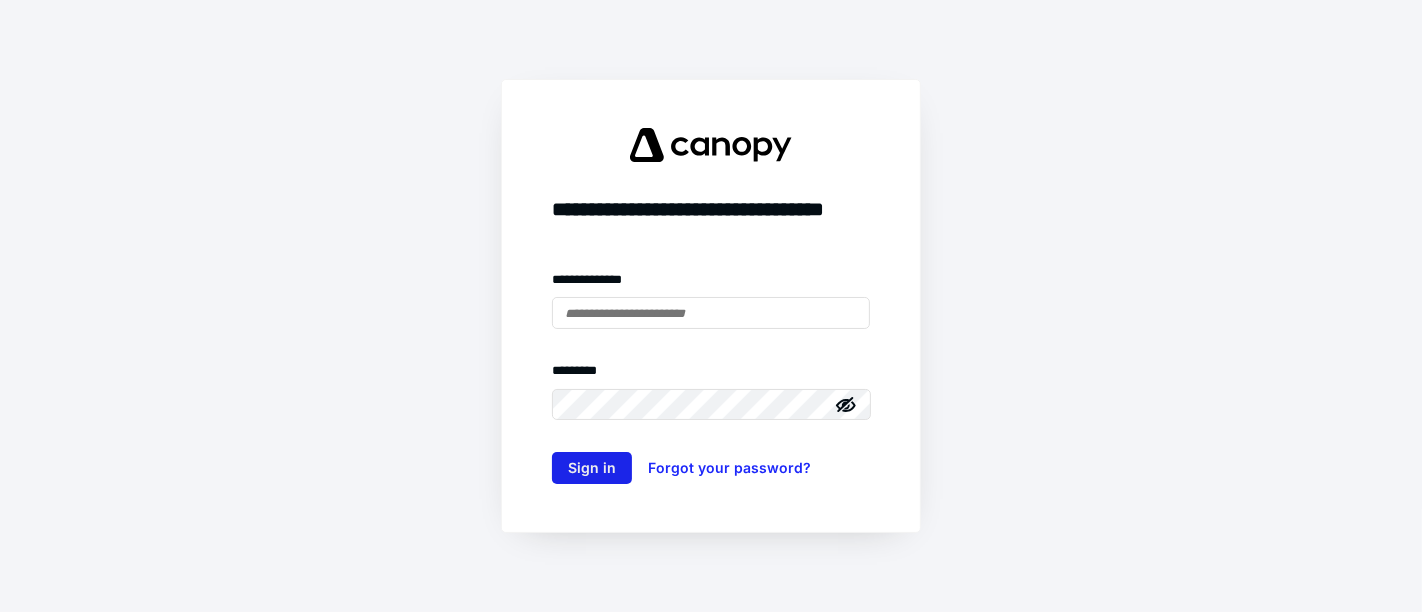 type on "**********" 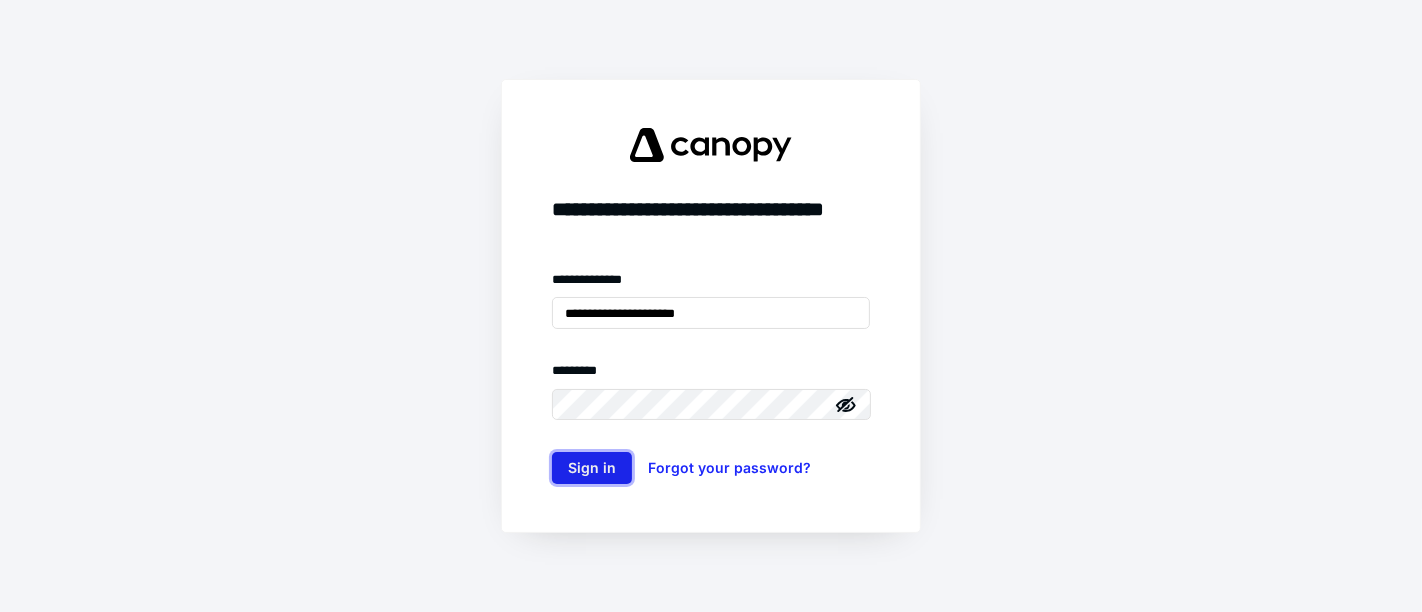 click on "Sign in" at bounding box center (592, 468) 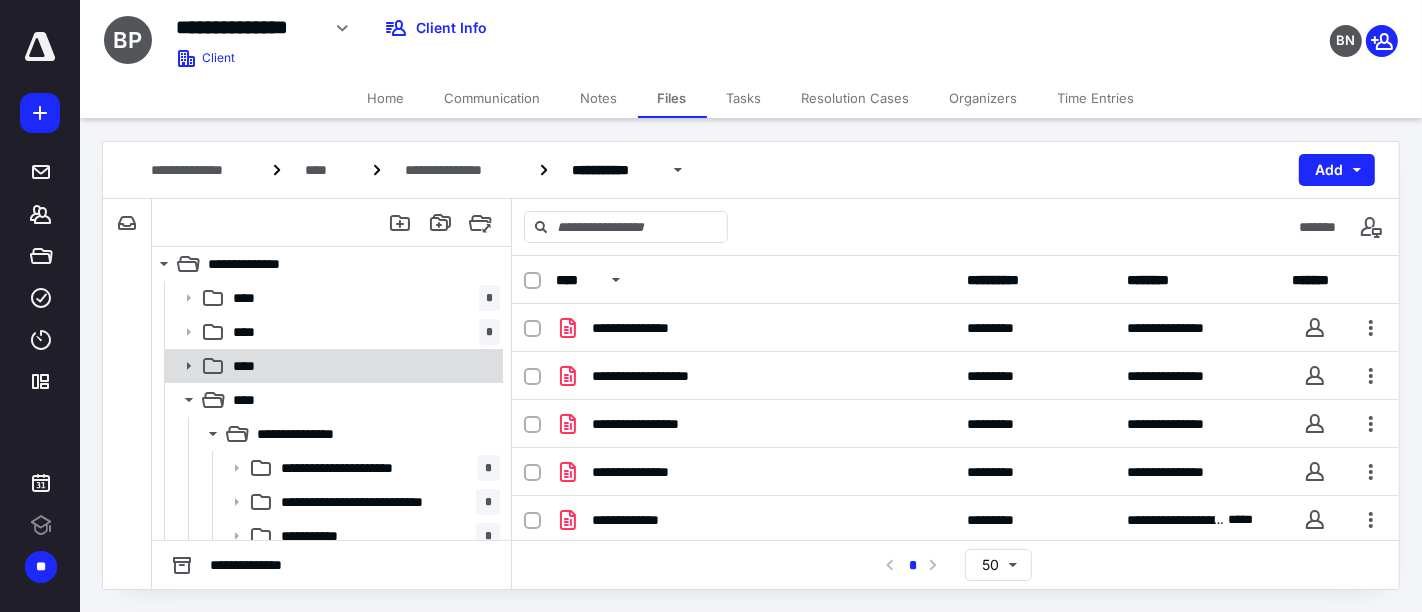 scroll, scrollTop: 0, scrollLeft: 0, axis: both 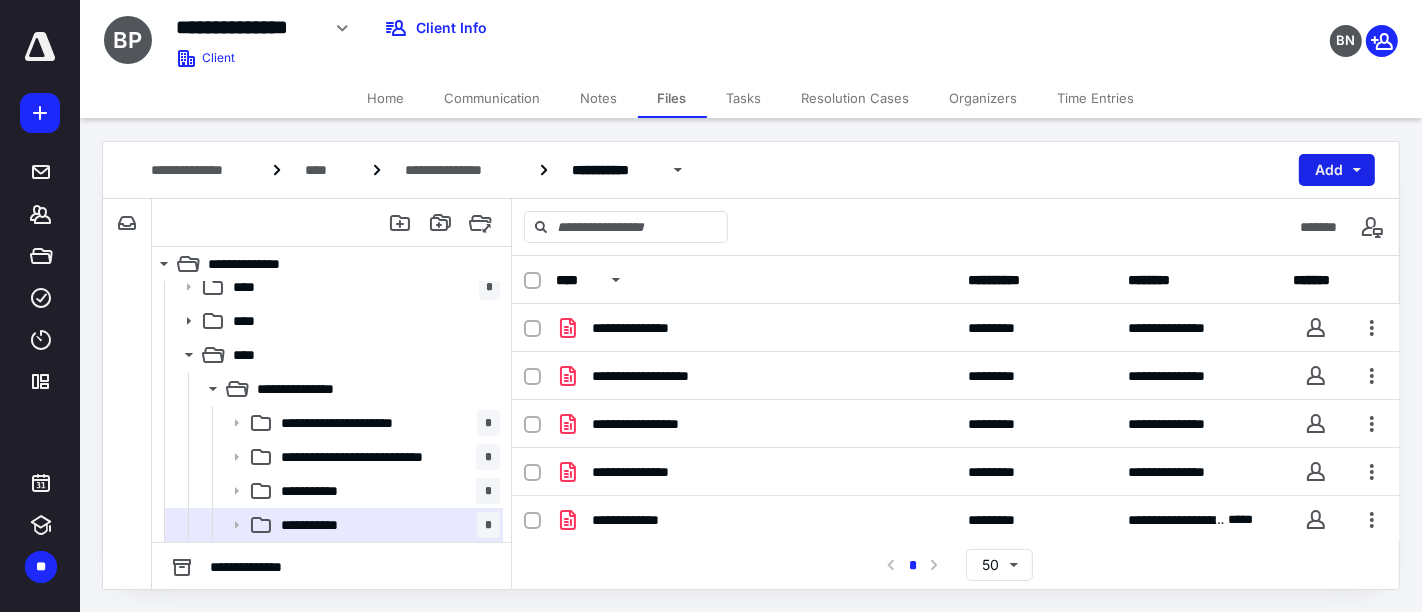 click on "Add" at bounding box center [1337, 170] 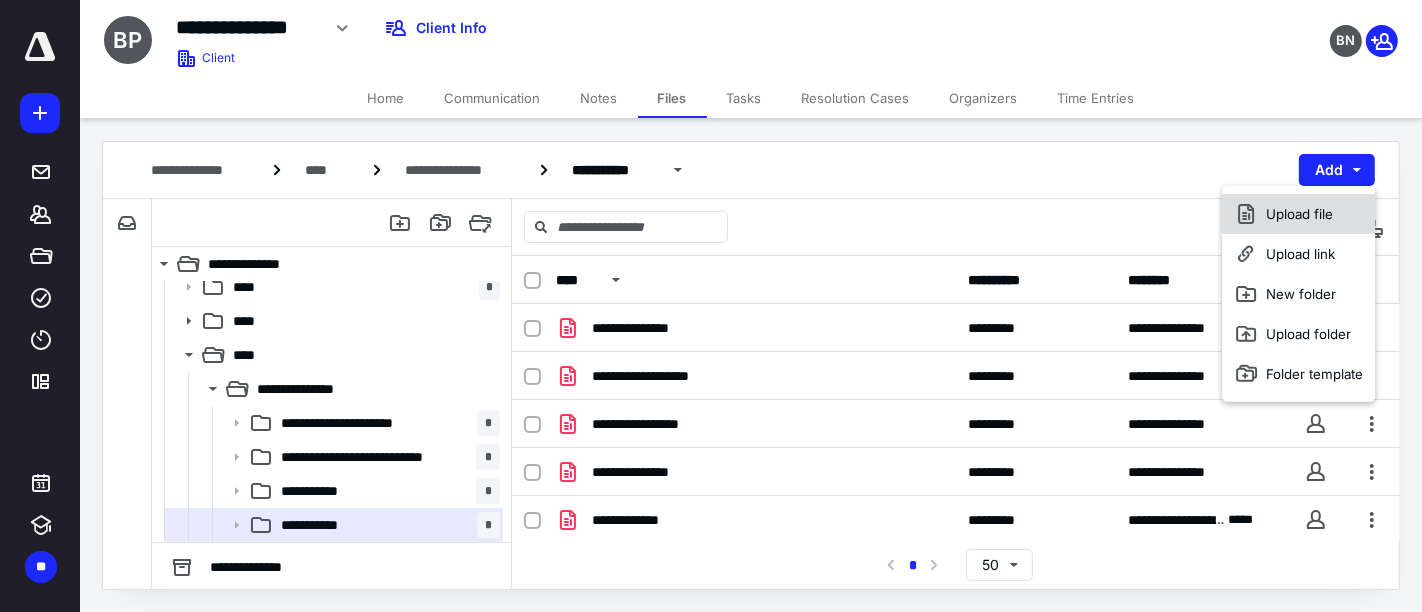 click on "Upload file" at bounding box center (1299, 214) 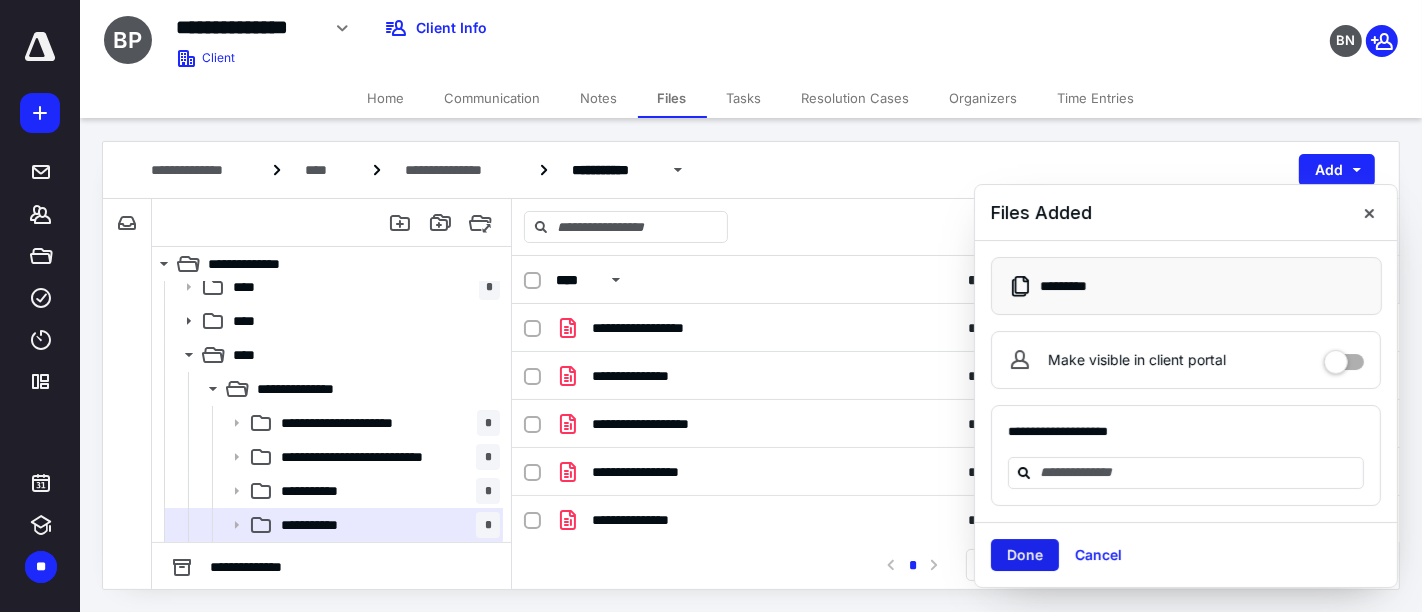 click on "Done" at bounding box center [1025, 555] 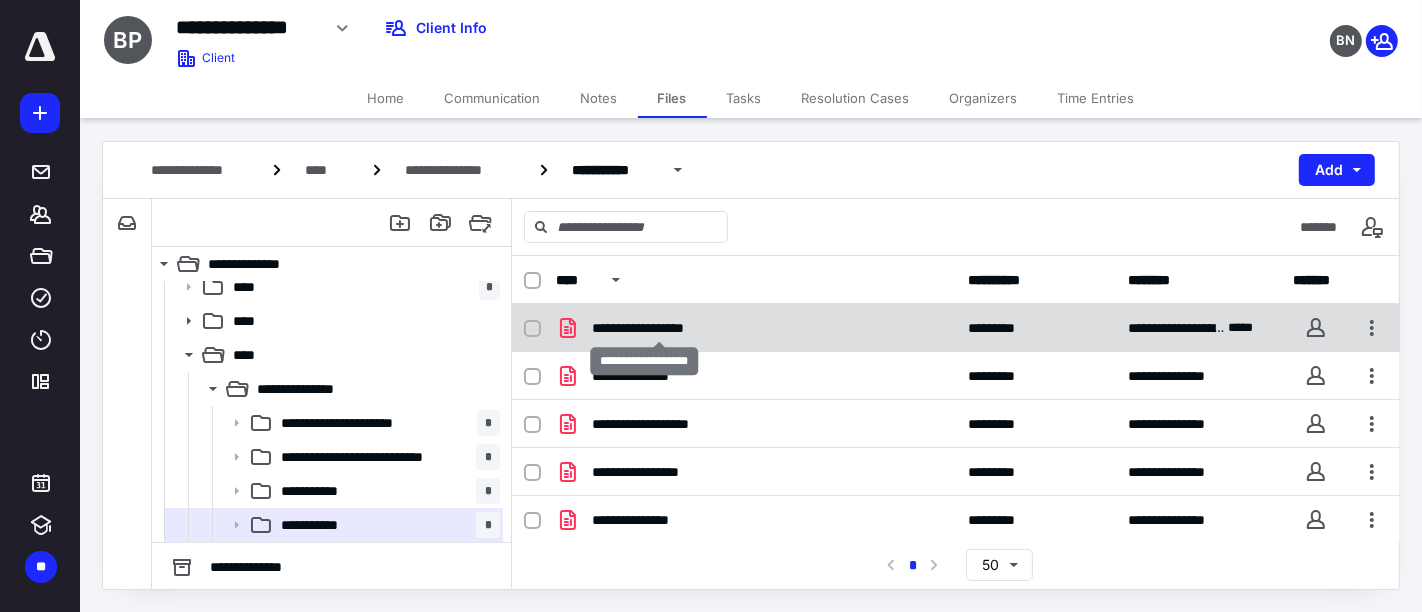 checkbox on "true" 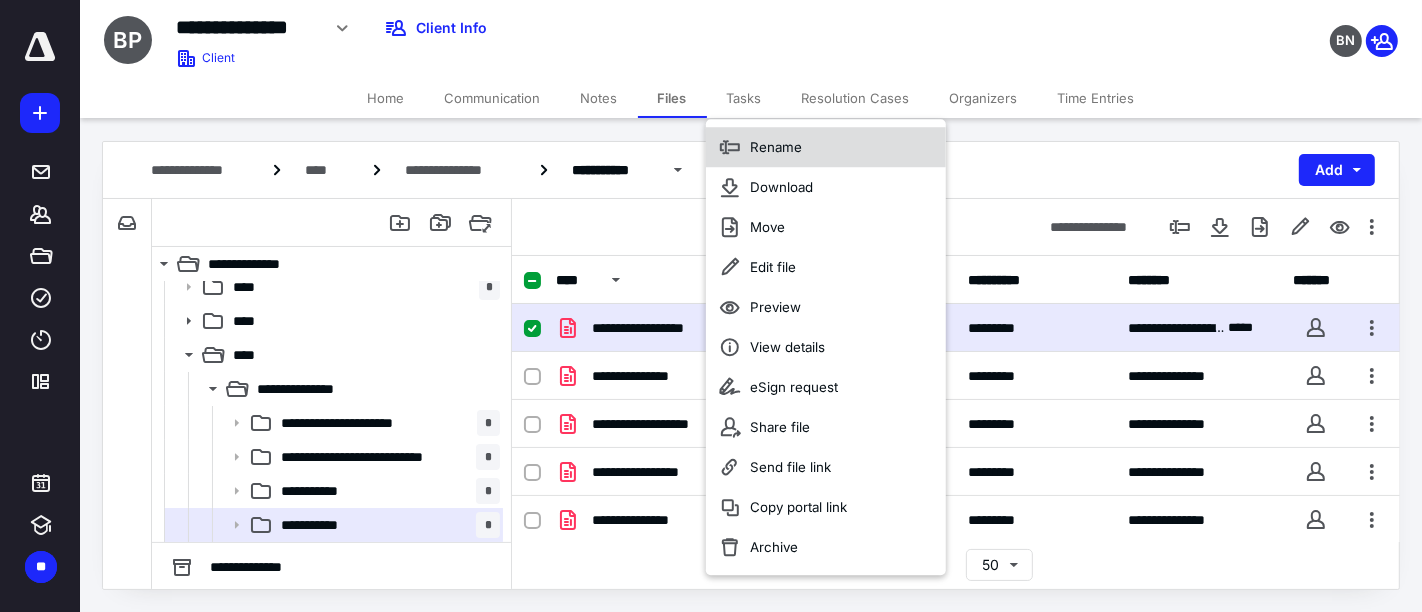 click on "Rename" at bounding box center [776, 147] 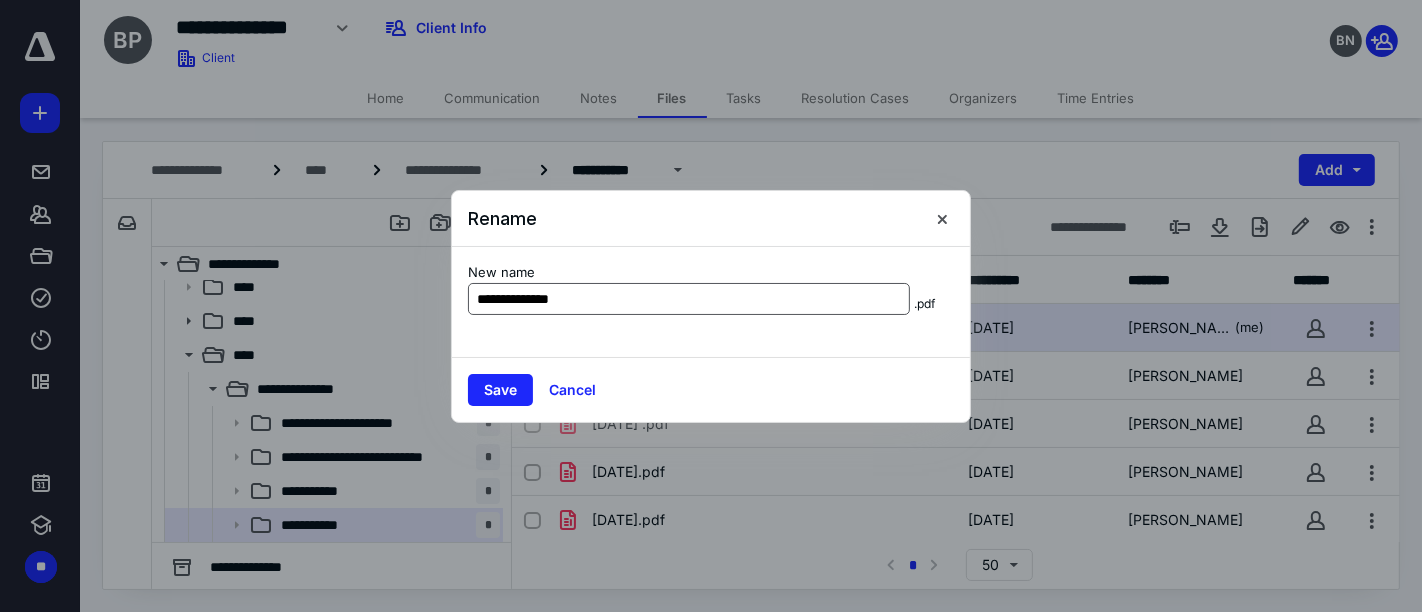 click on "**********" at bounding box center [689, 299] 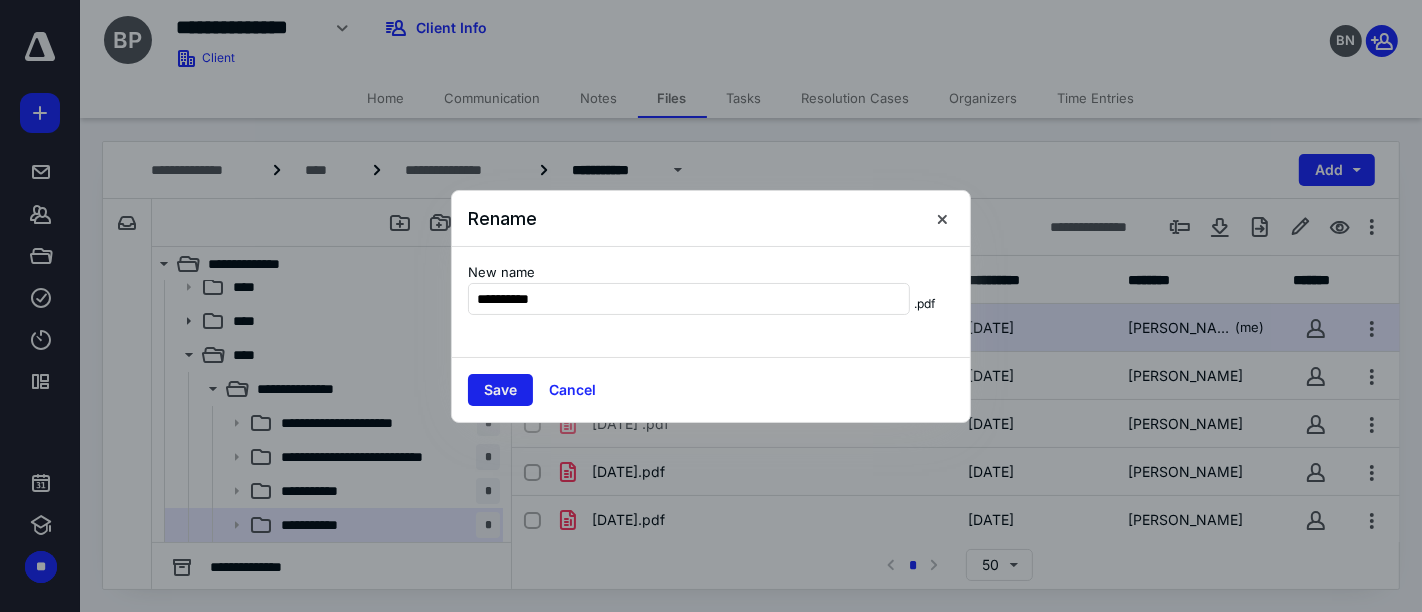 type on "**********" 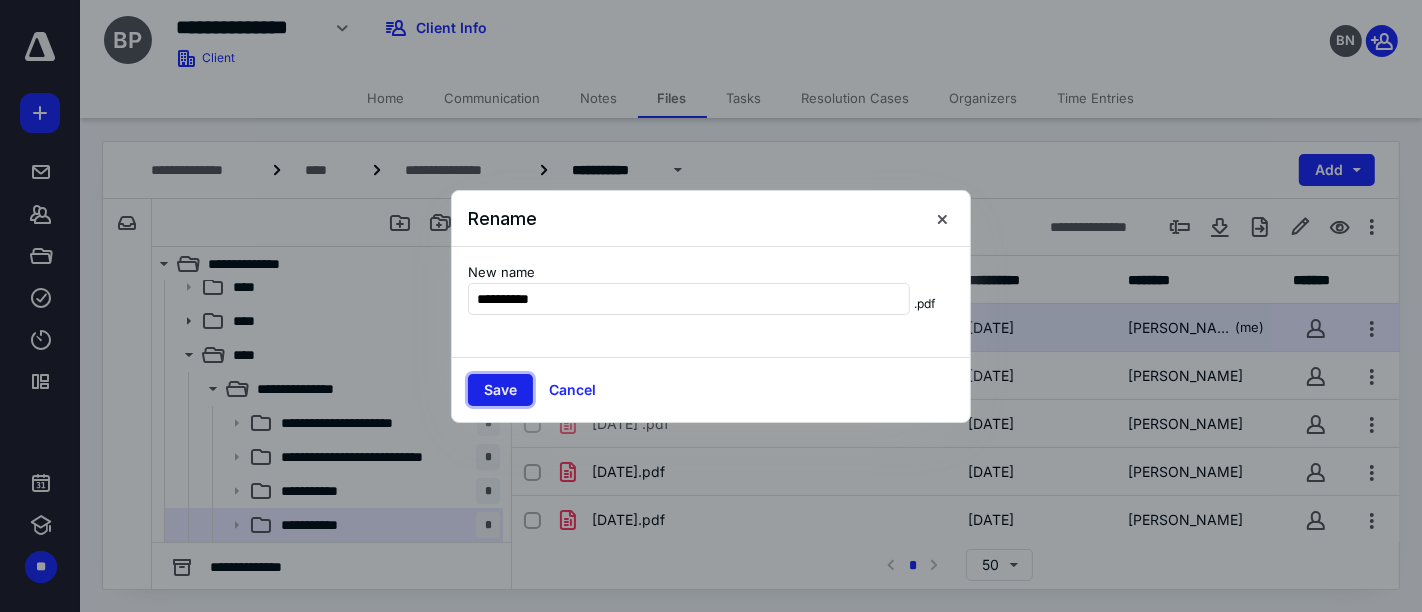click on "Save" at bounding box center [500, 390] 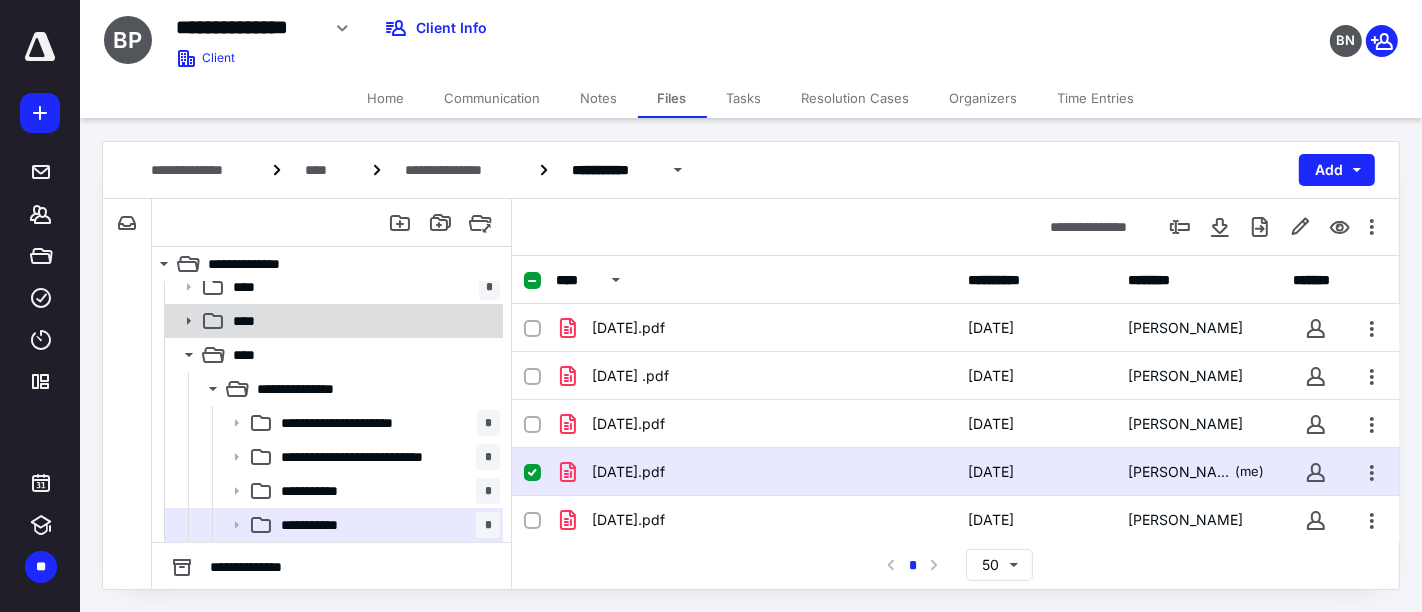click 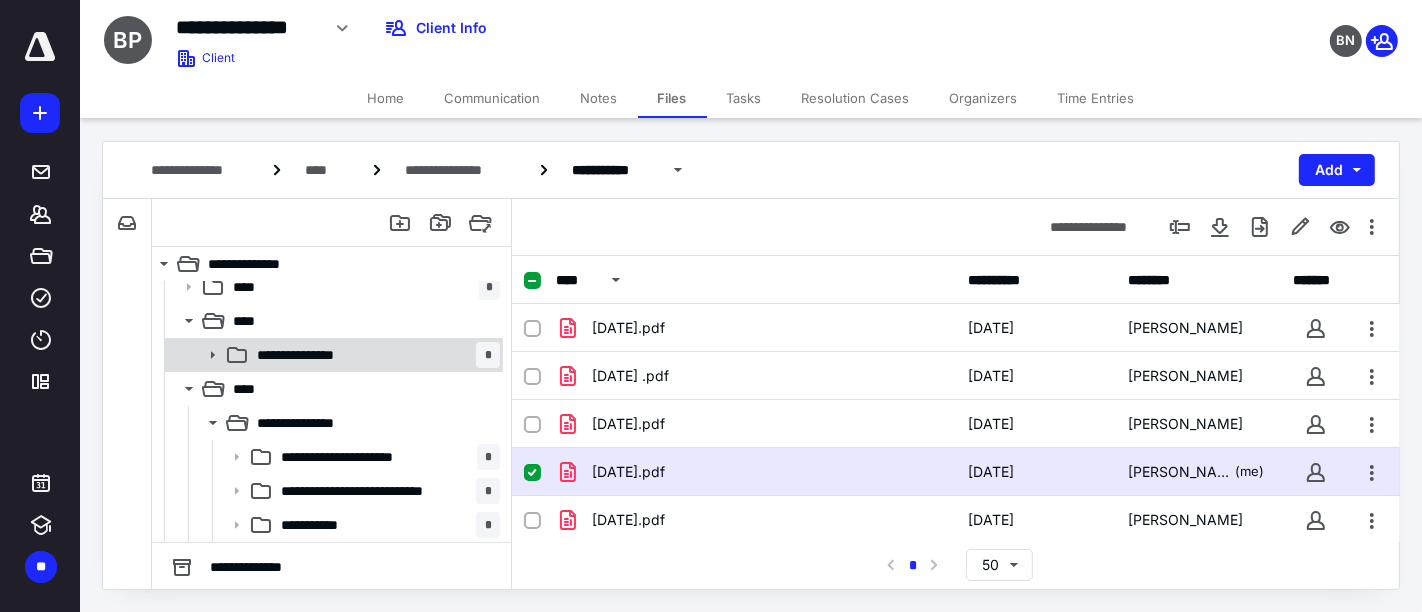 click 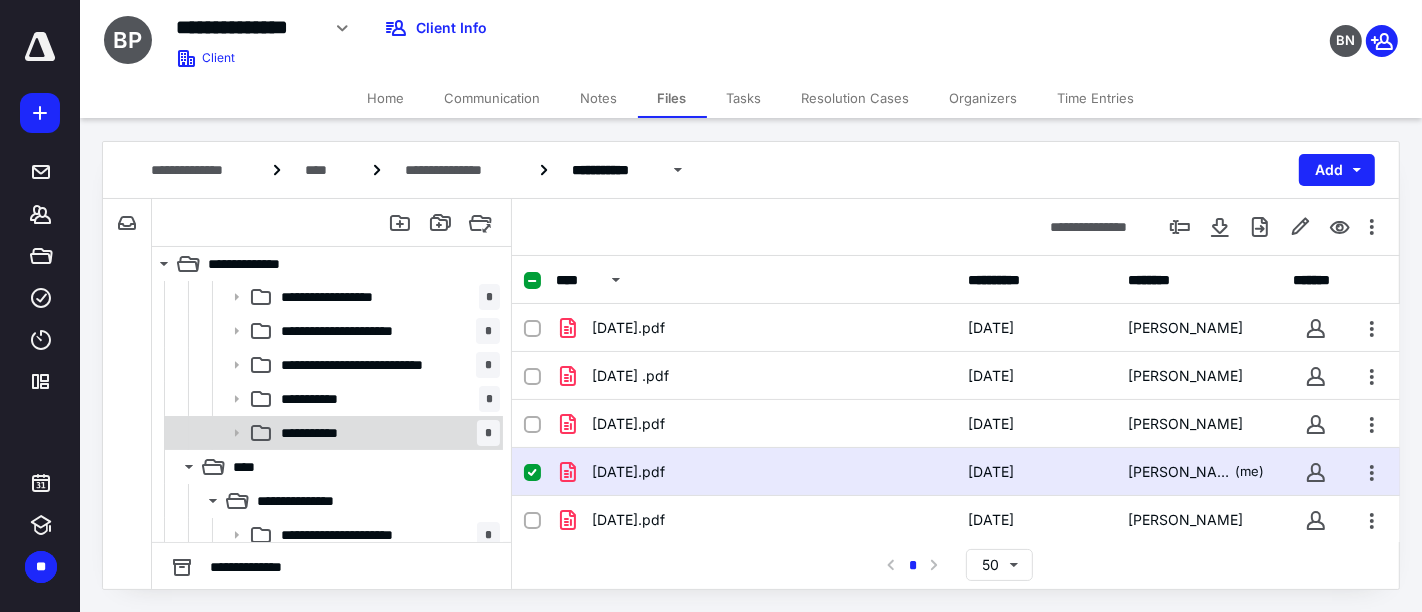 scroll, scrollTop: 248, scrollLeft: 0, axis: vertical 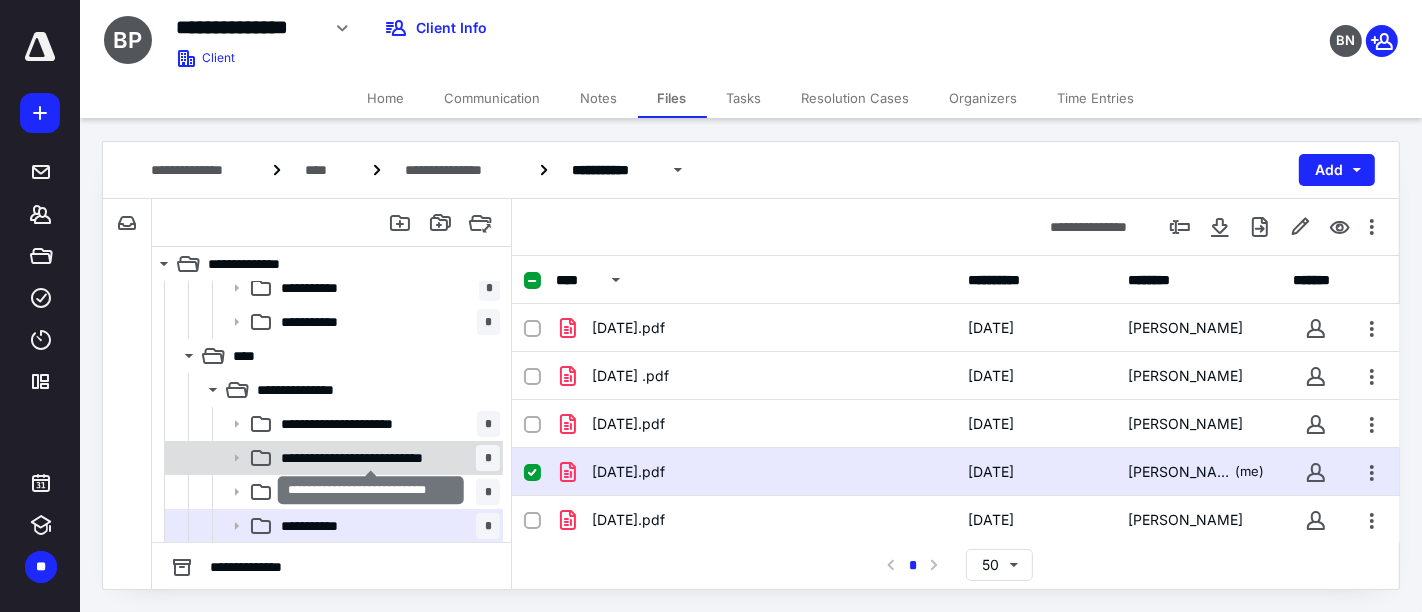 click on "**********" at bounding box center (372, 458) 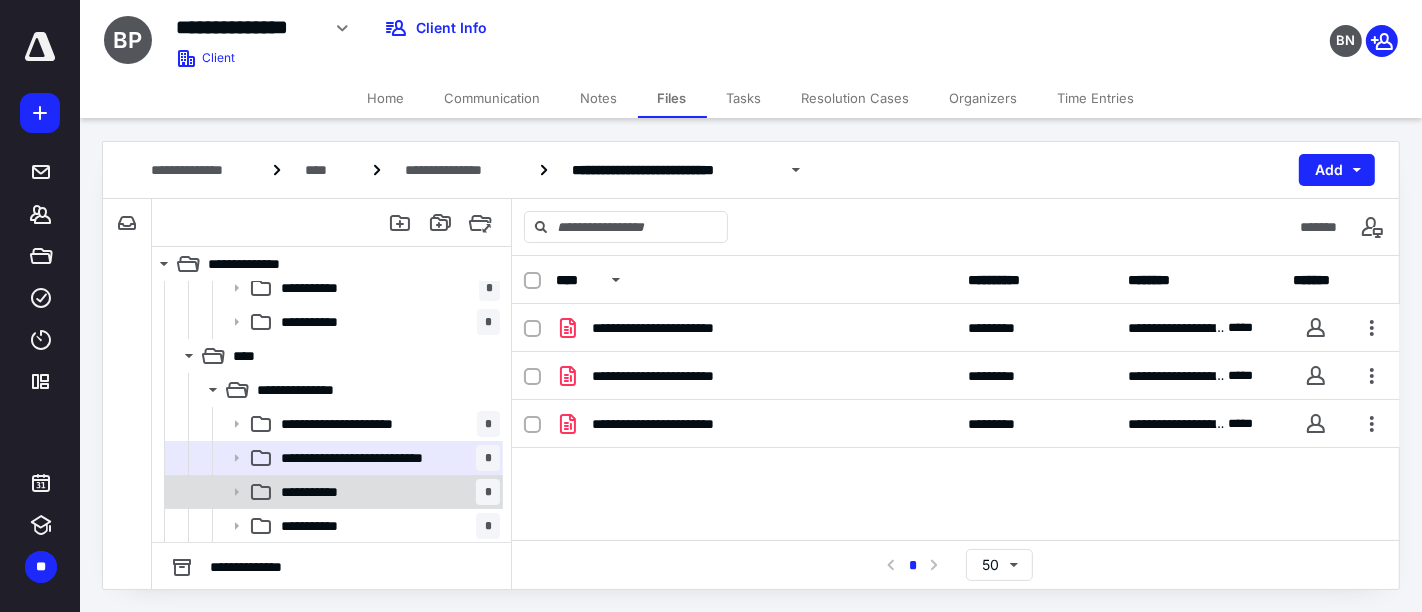 click on "**********" at bounding box center [386, 492] 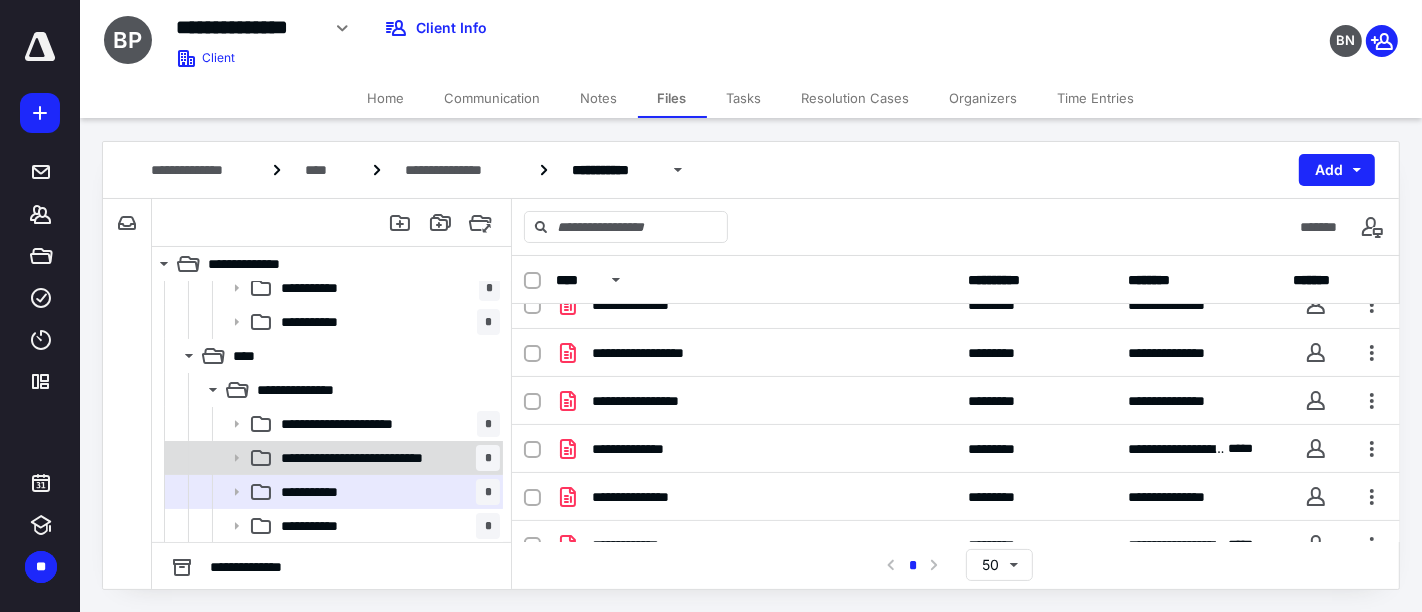 scroll, scrollTop: 62, scrollLeft: 0, axis: vertical 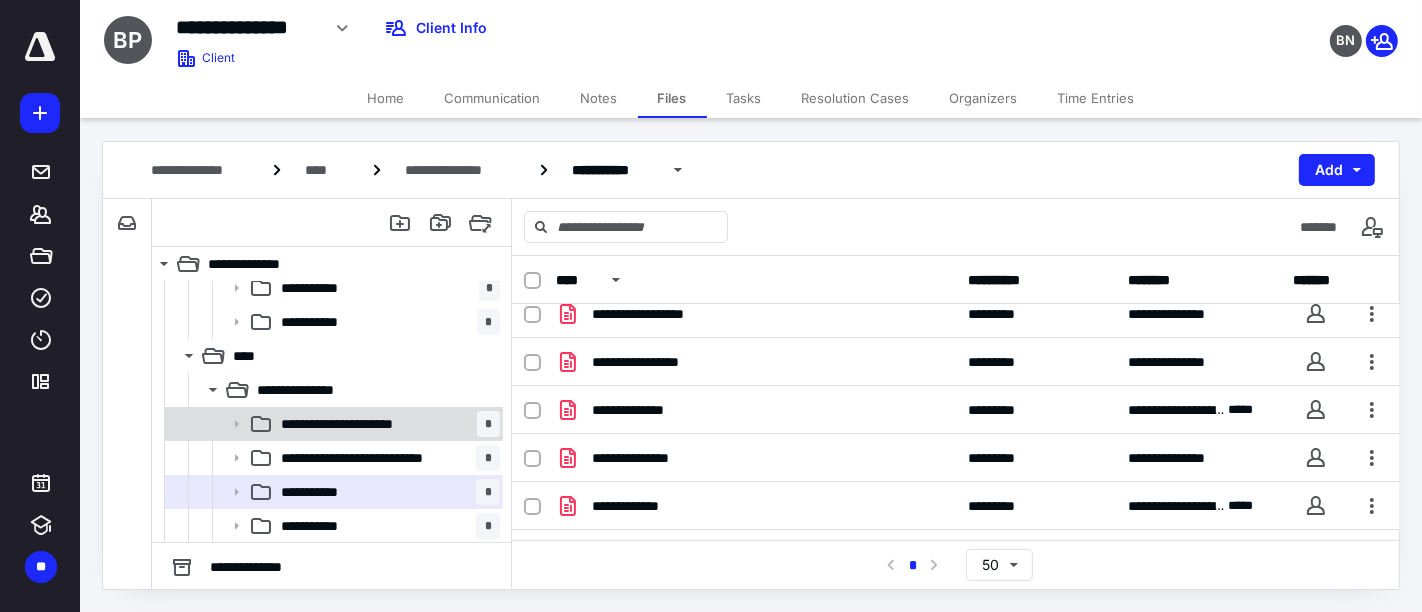 click on "**********" at bounding box center [355, 424] 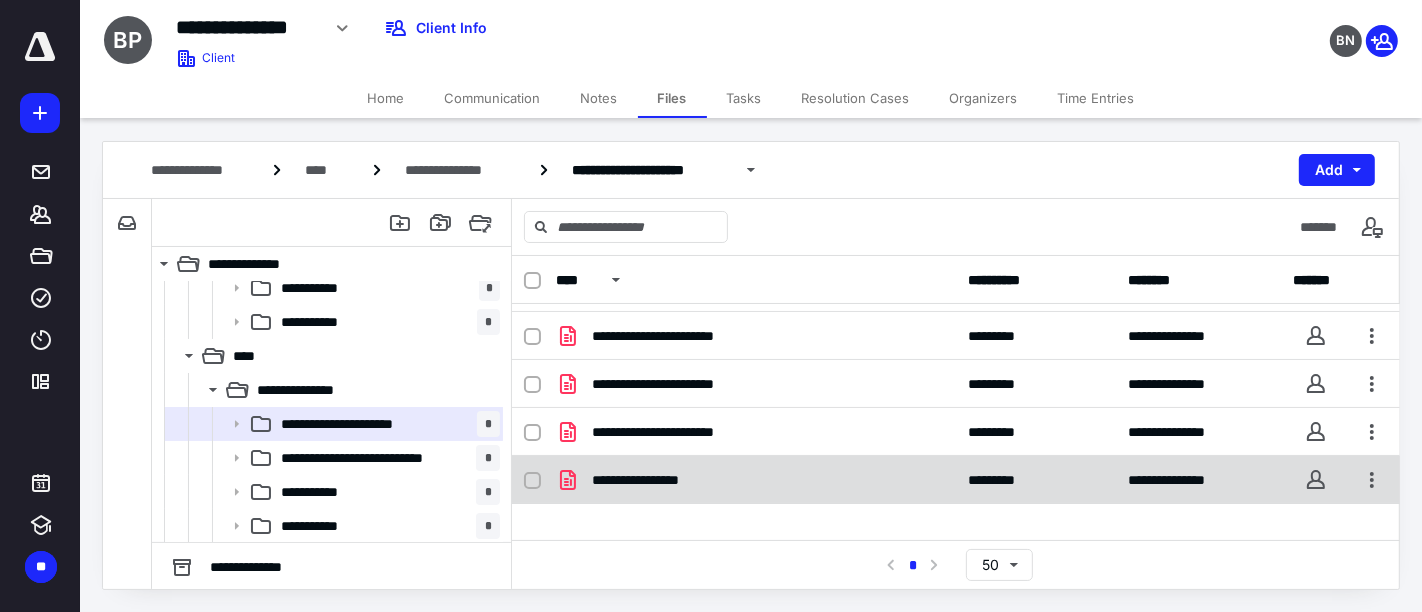 scroll, scrollTop: 62, scrollLeft: 0, axis: vertical 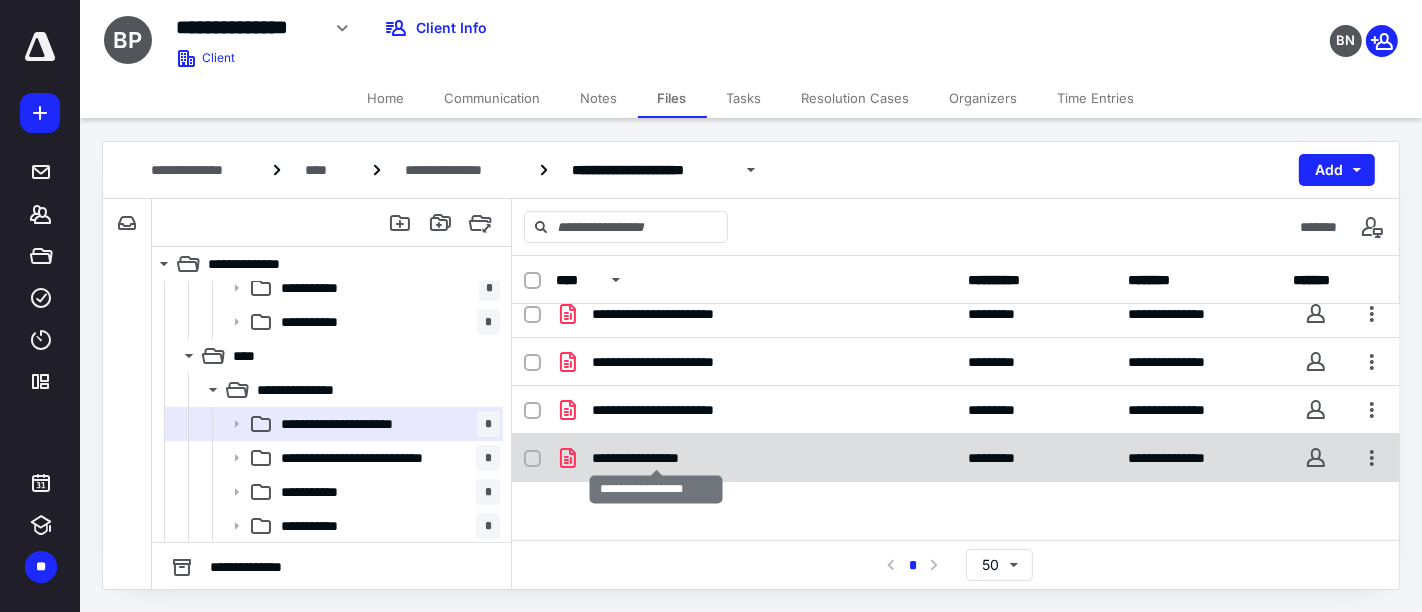 click on "**********" at bounding box center (657, 458) 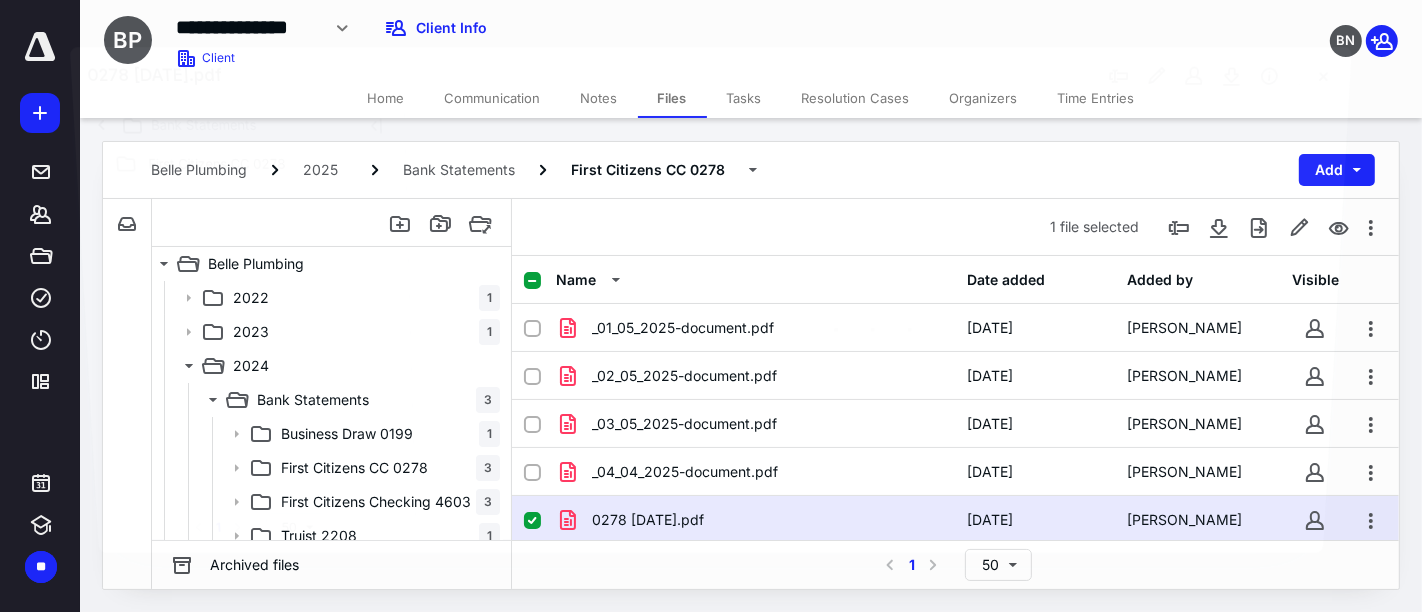 scroll, scrollTop: 248, scrollLeft: 0, axis: vertical 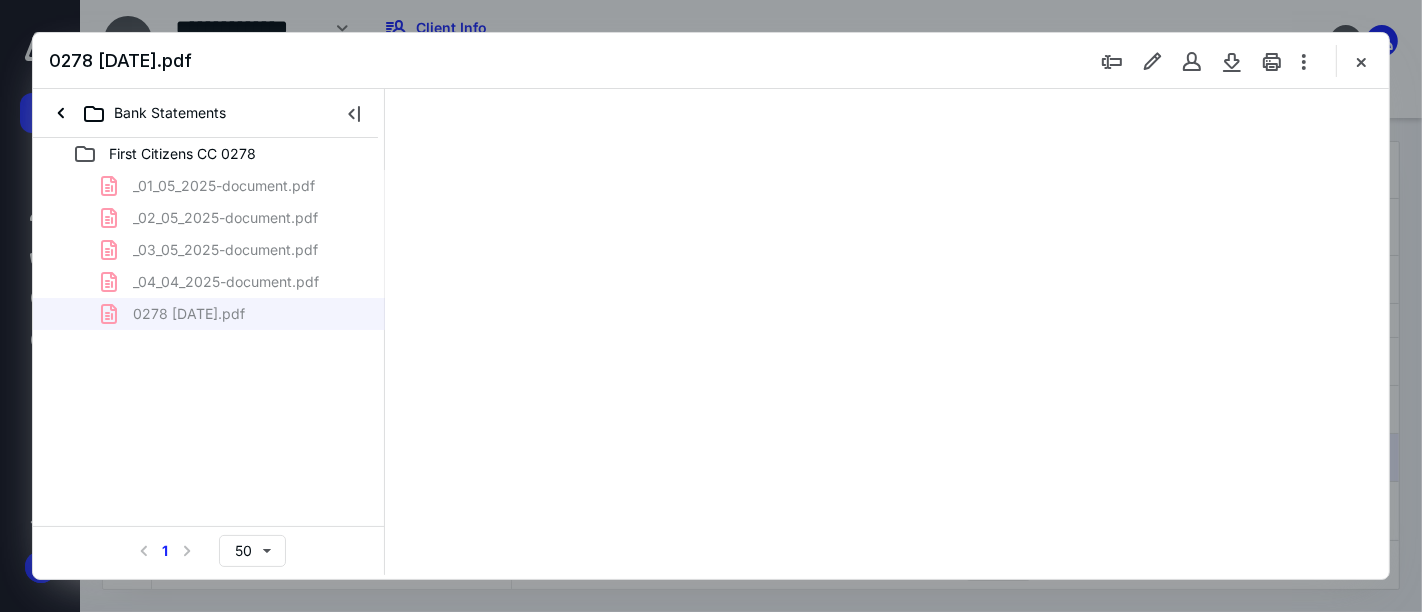 type on "197" 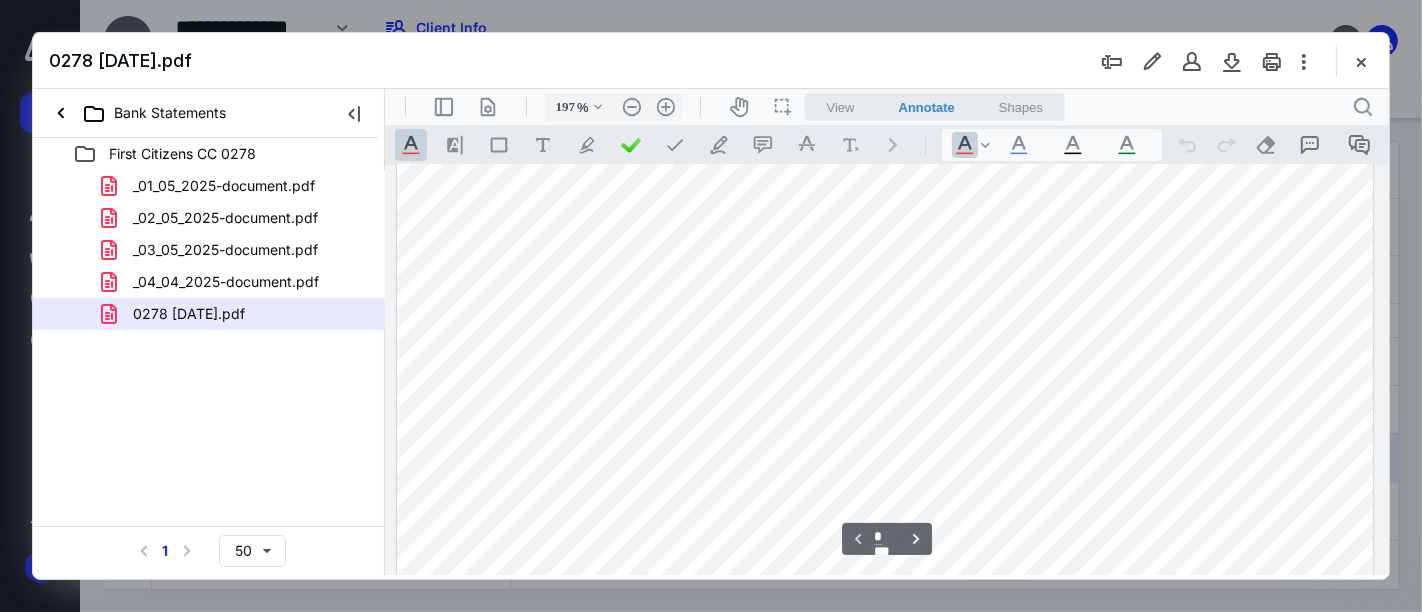 scroll, scrollTop: 0, scrollLeft: 0, axis: both 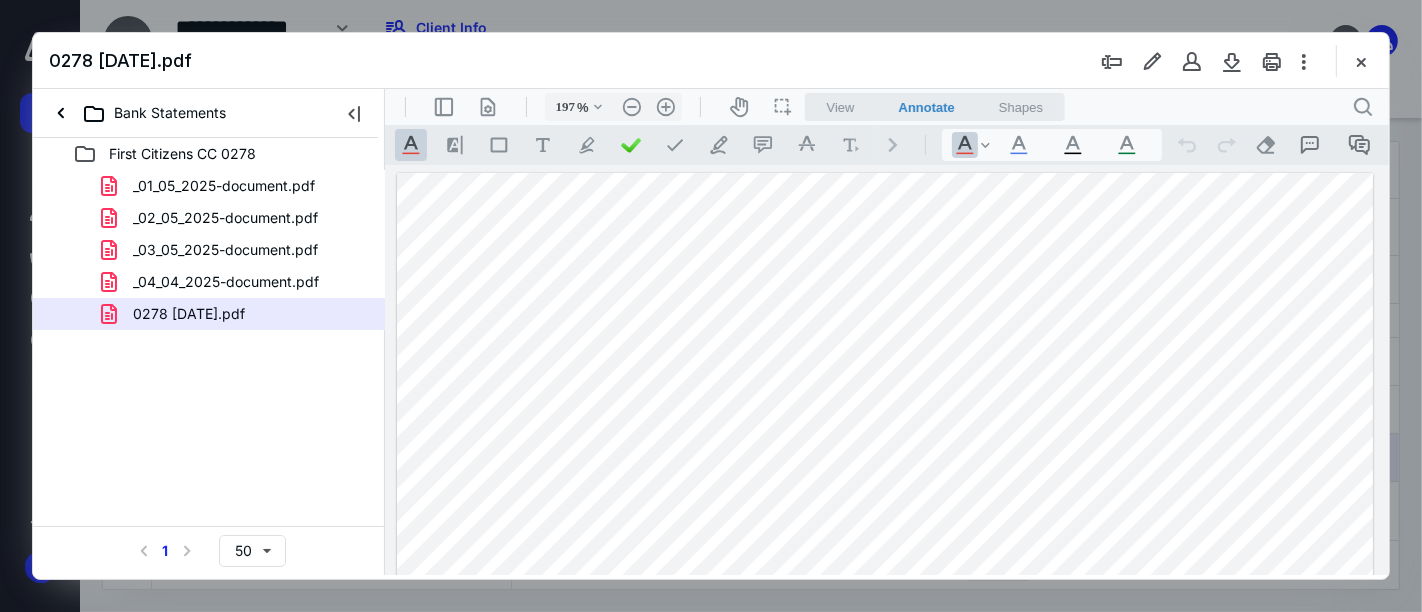 click on "First Citizens CC 0278 _01_05_2025-document.pdf _02_05_2025-document.pdf _03_05_2025-document.pdf _04_04_2025-document.pdf 0278 May 2025.pdf Select a page number for more results 1 50" at bounding box center (209, 356) 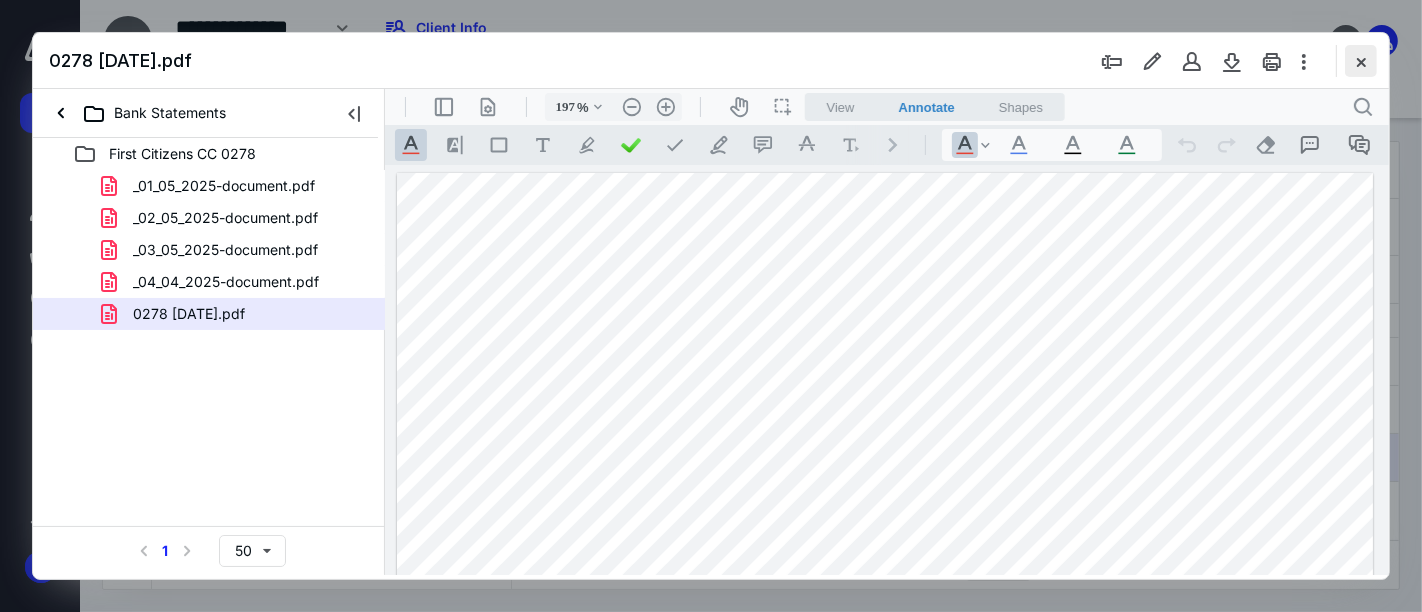 click at bounding box center [1361, 61] 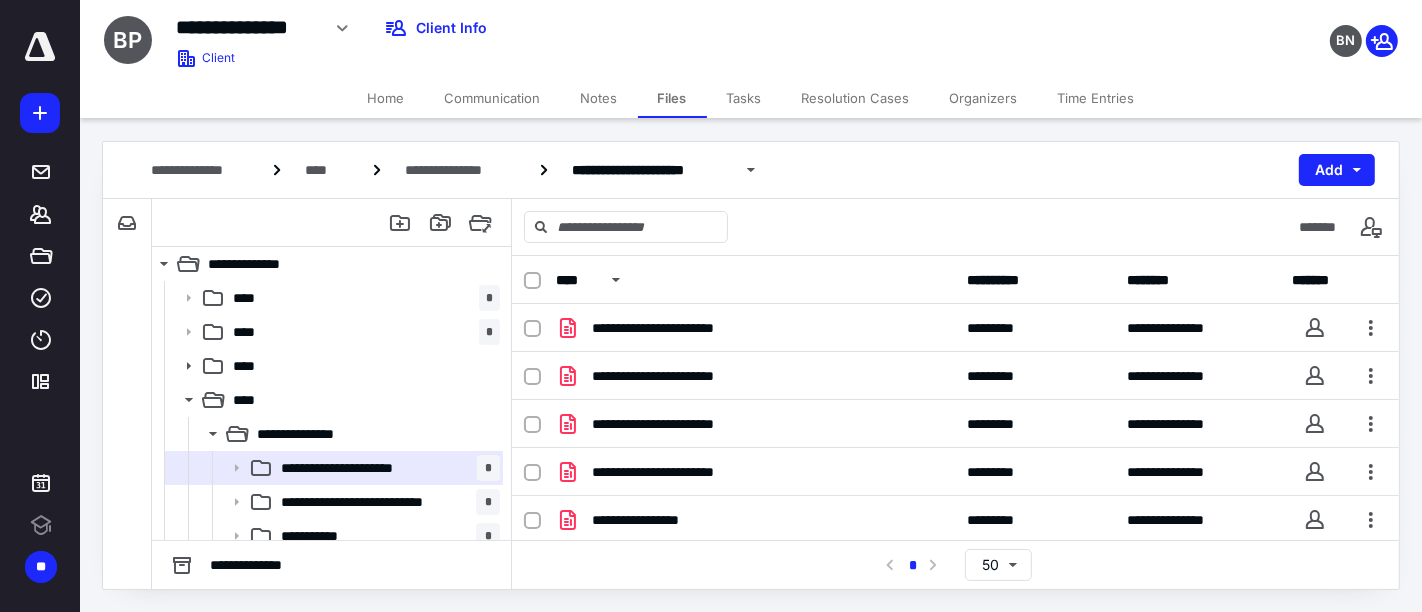 scroll, scrollTop: 0, scrollLeft: 0, axis: both 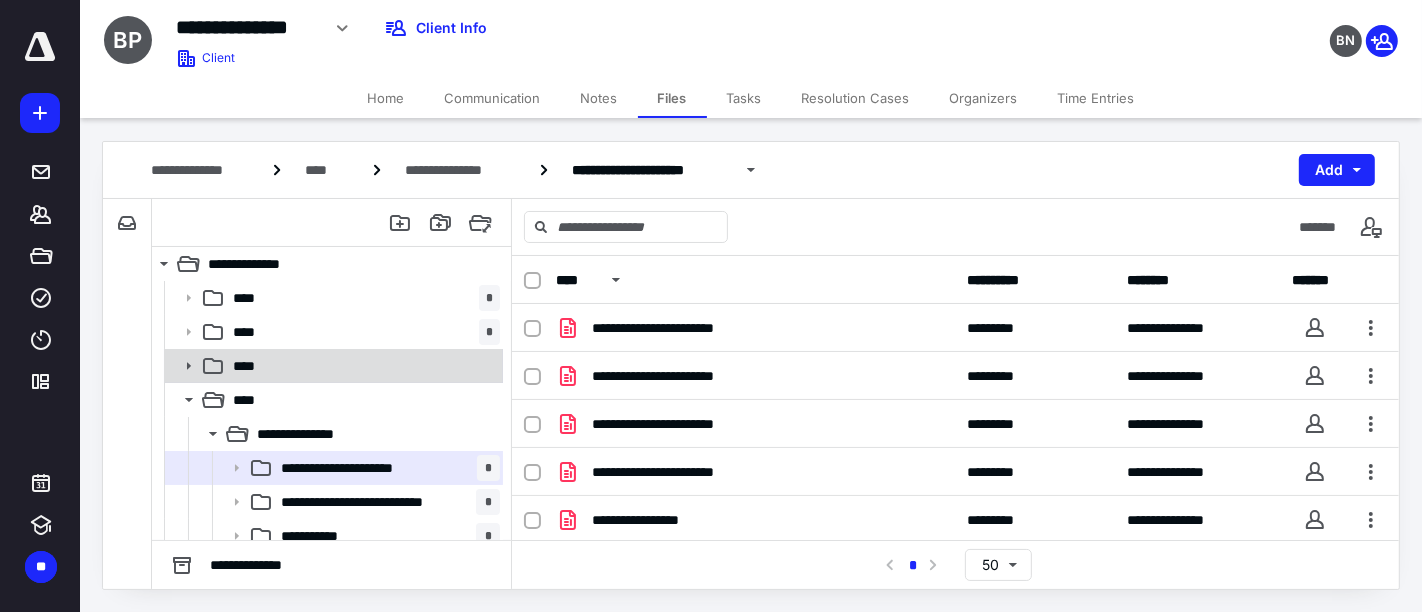 click 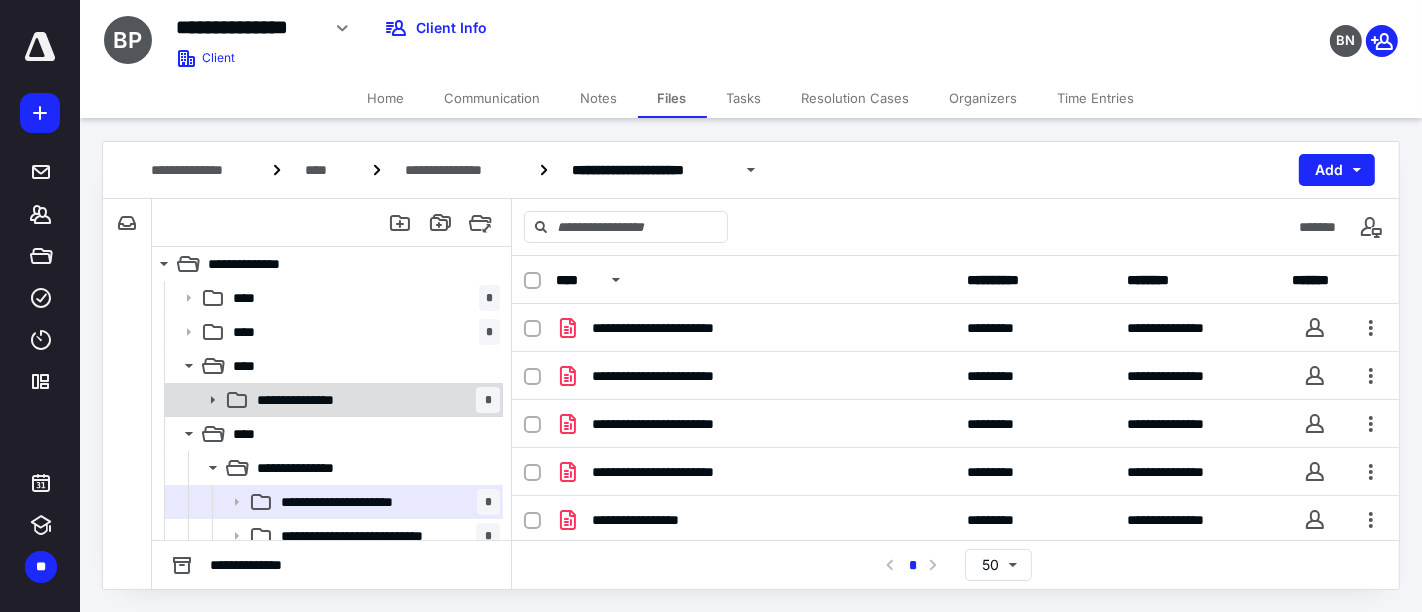 click 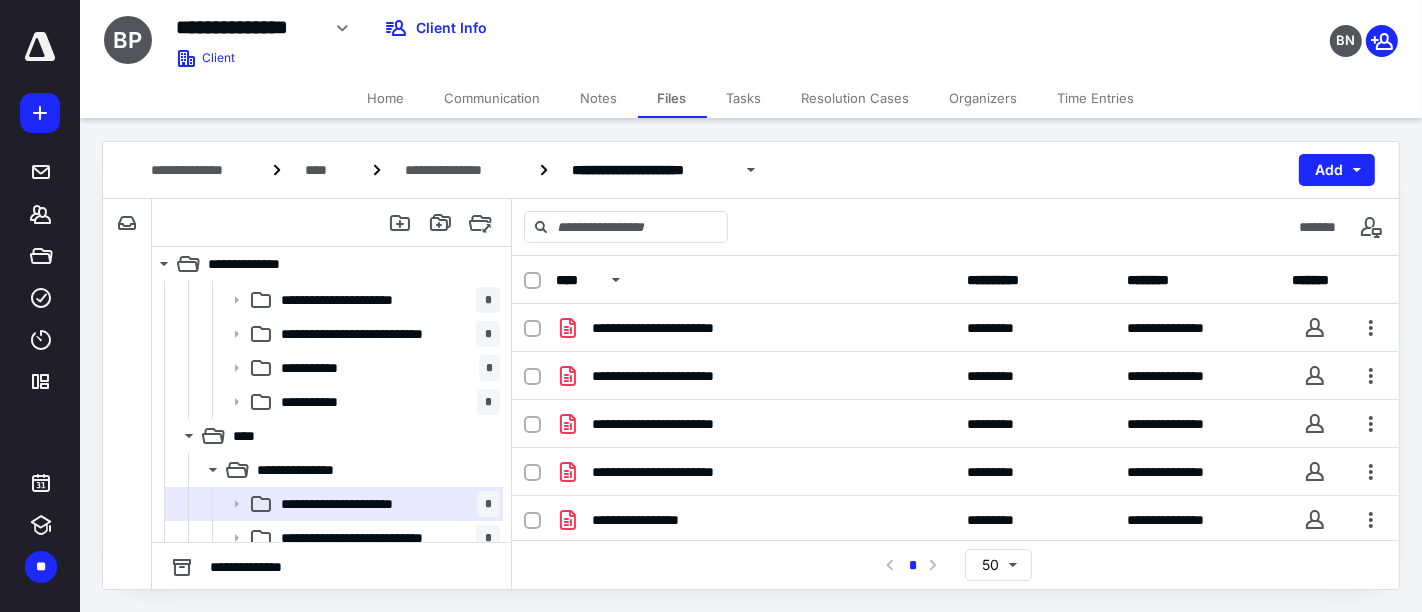 scroll, scrollTop: 137, scrollLeft: 0, axis: vertical 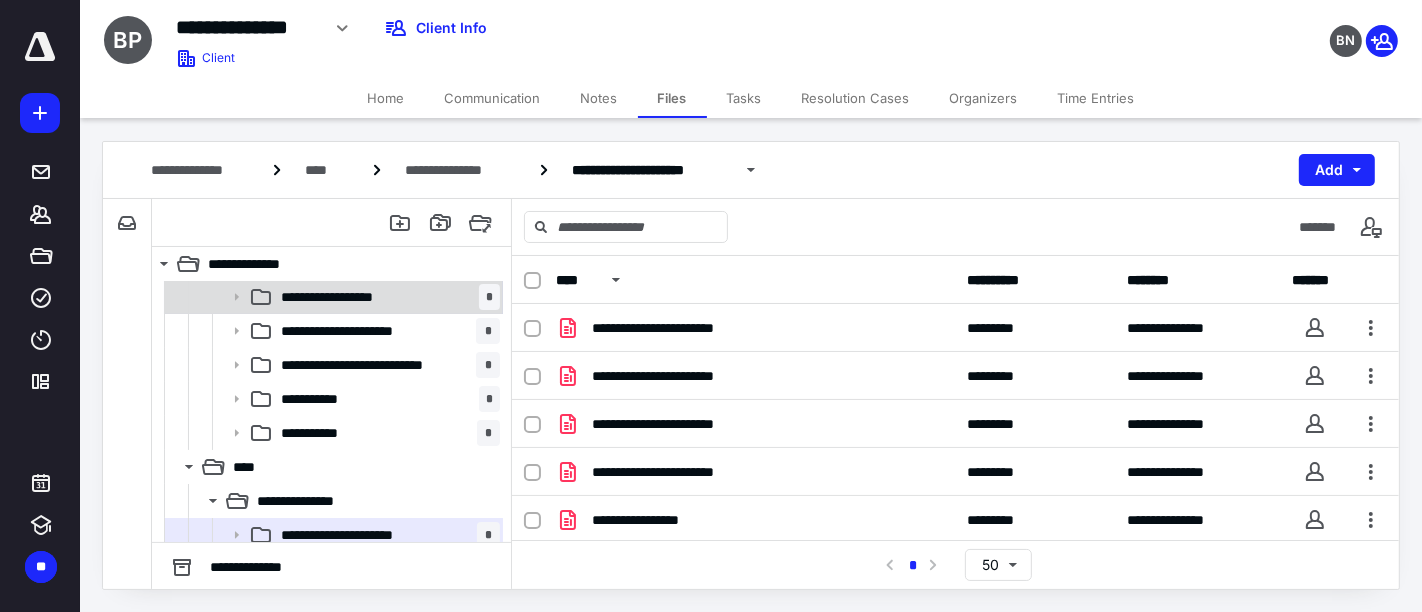 click on "**********" at bounding box center (348, 297) 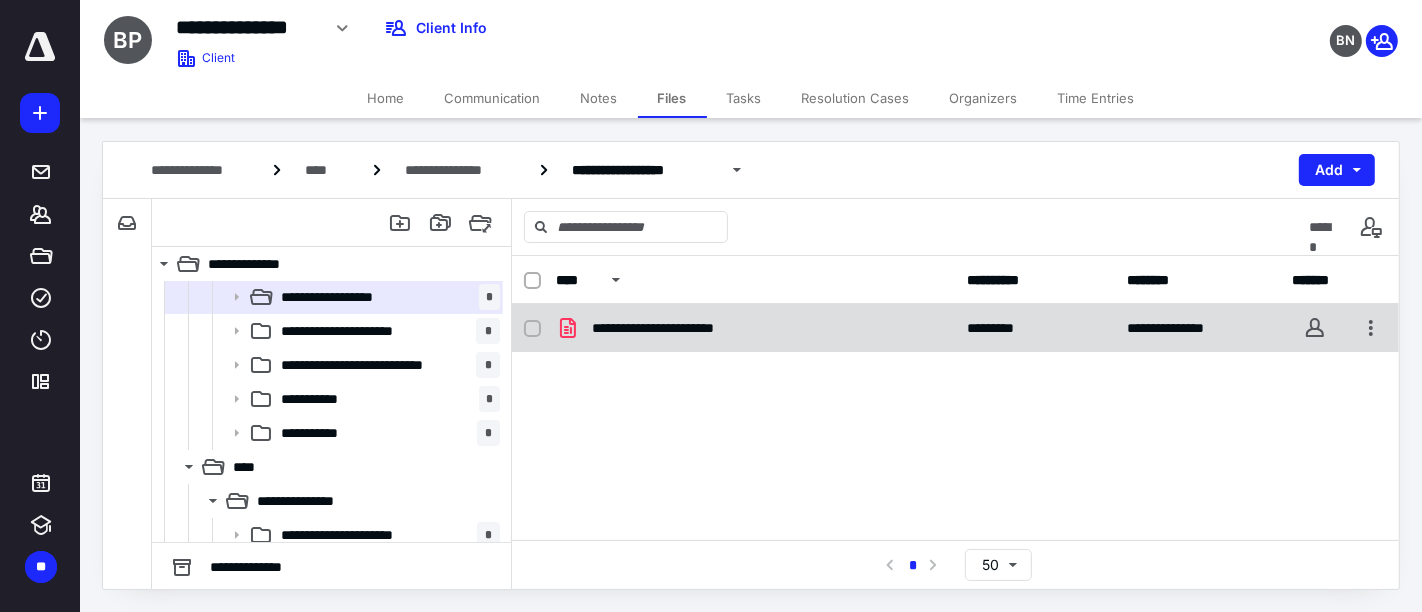 click on "**********" at bounding box center (682, 328) 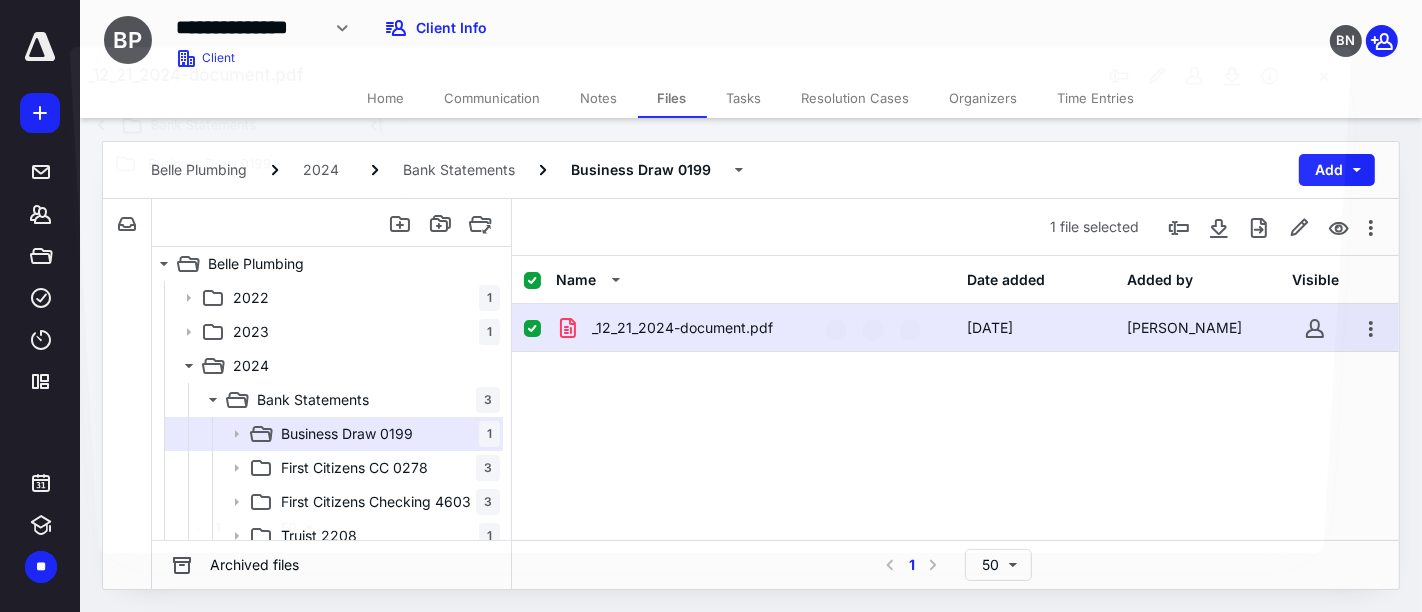 scroll, scrollTop: 137, scrollLeft: 0, axis: vertical 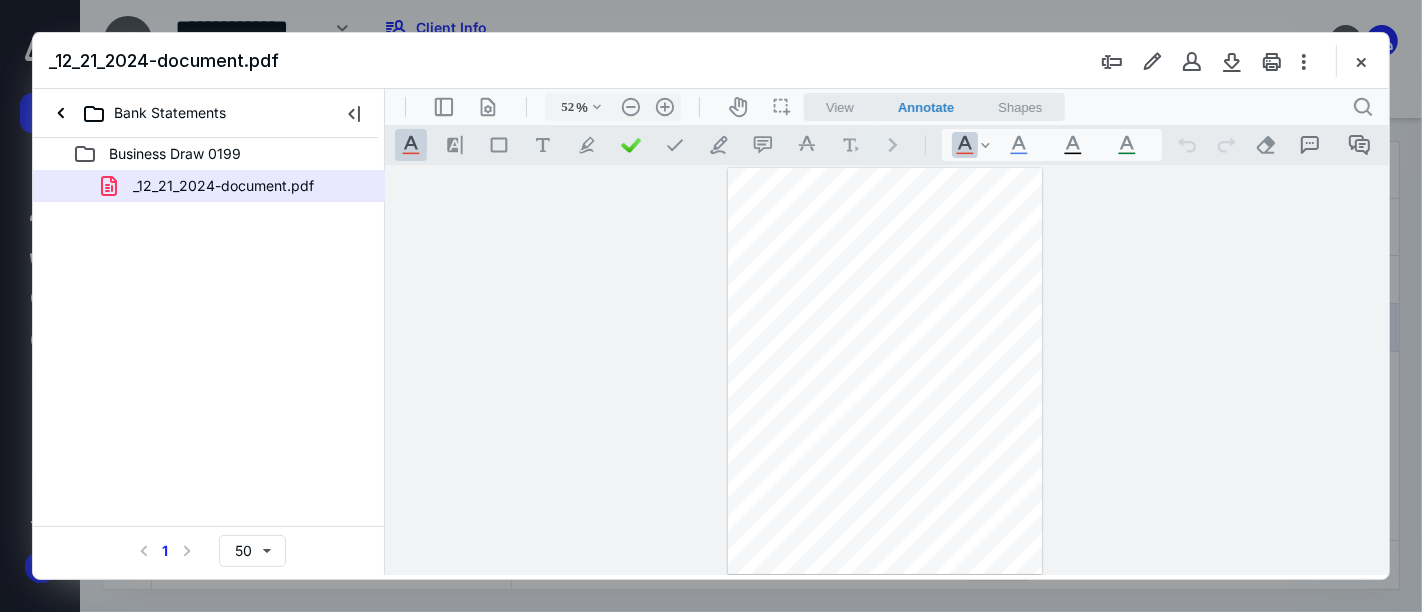 type on "161" 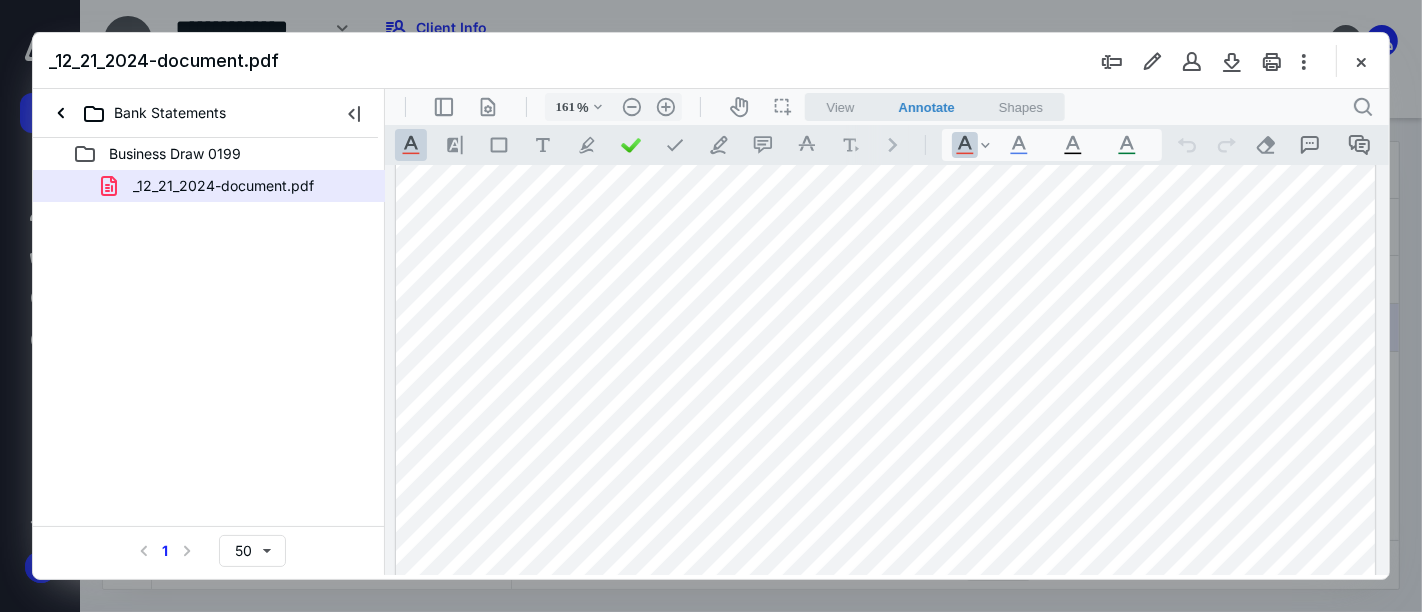 scroll, scrollTop: 0, scrollLeft: 0, axis: both 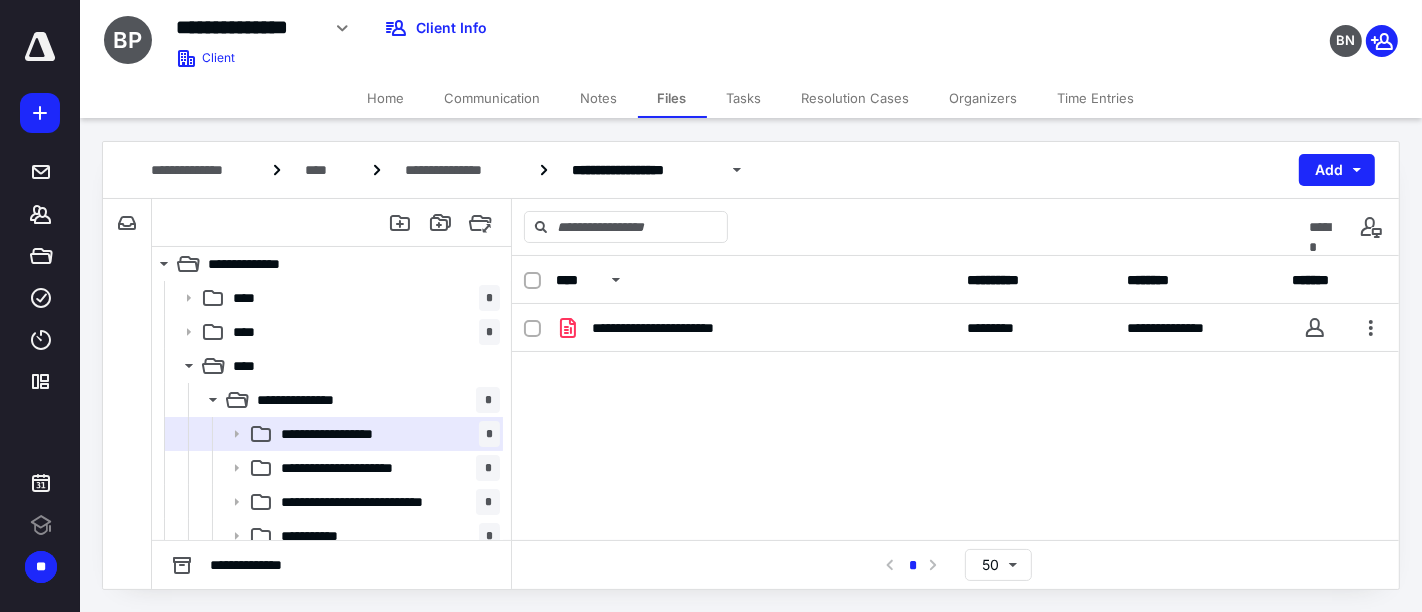 click on "Communication" at bounding box center (493, 98) 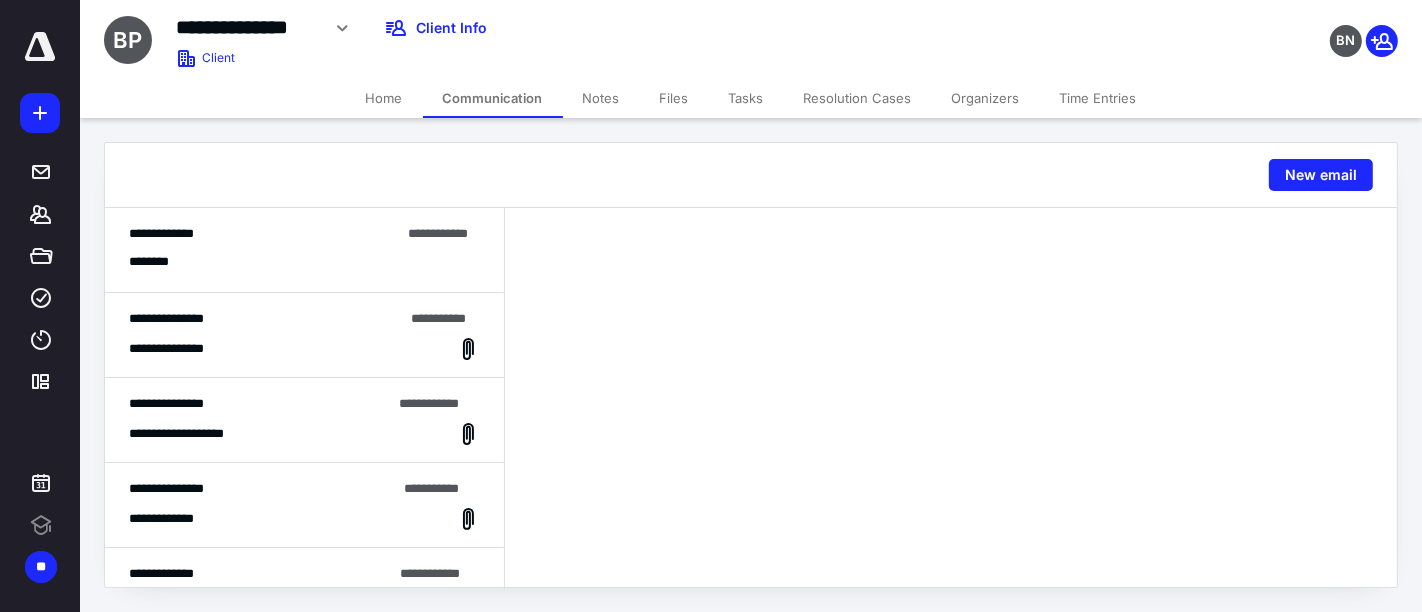 scroll, scrollTop: 0, scrollLeft: 0, axis: both 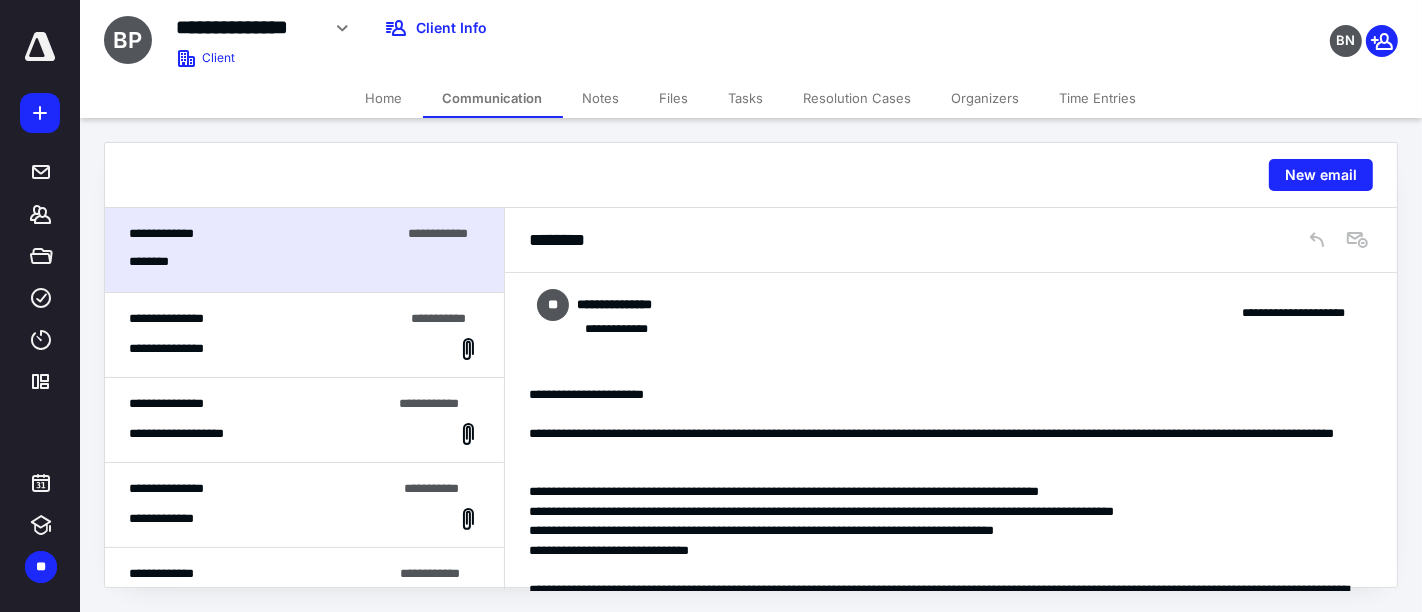 click on "**********" at bounding box center (304, 349) 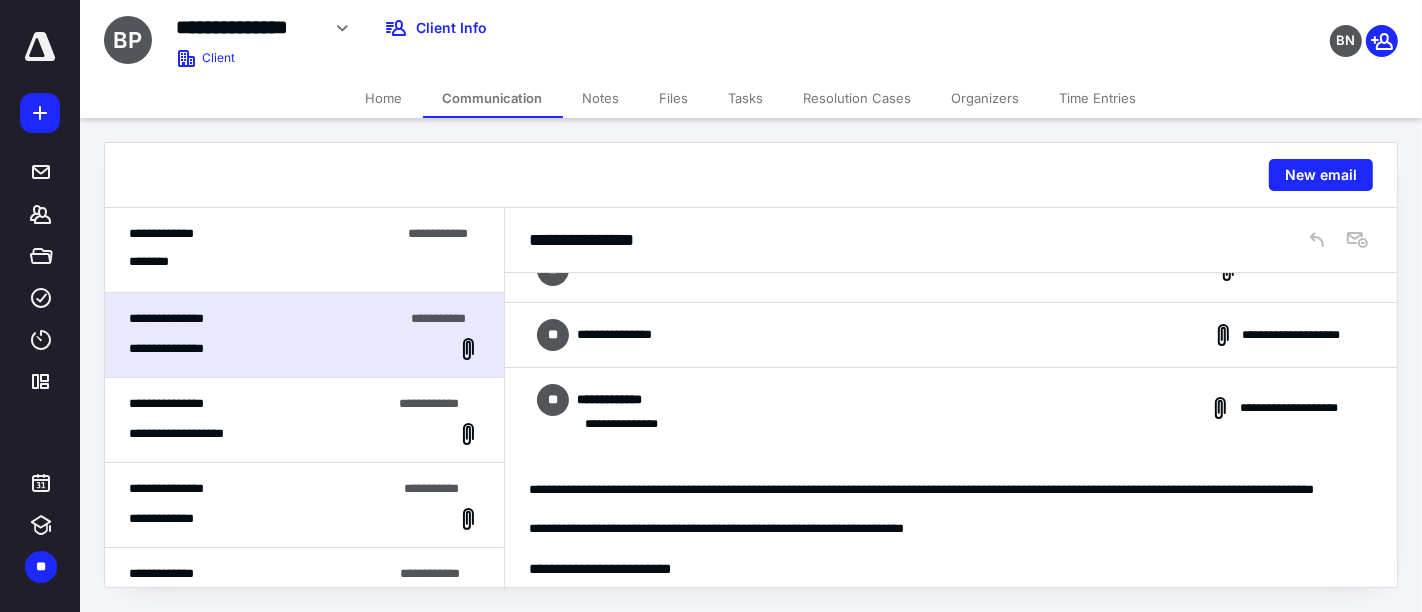 scroll, scrollTop: 0, scrollLeft: 0, axis: both 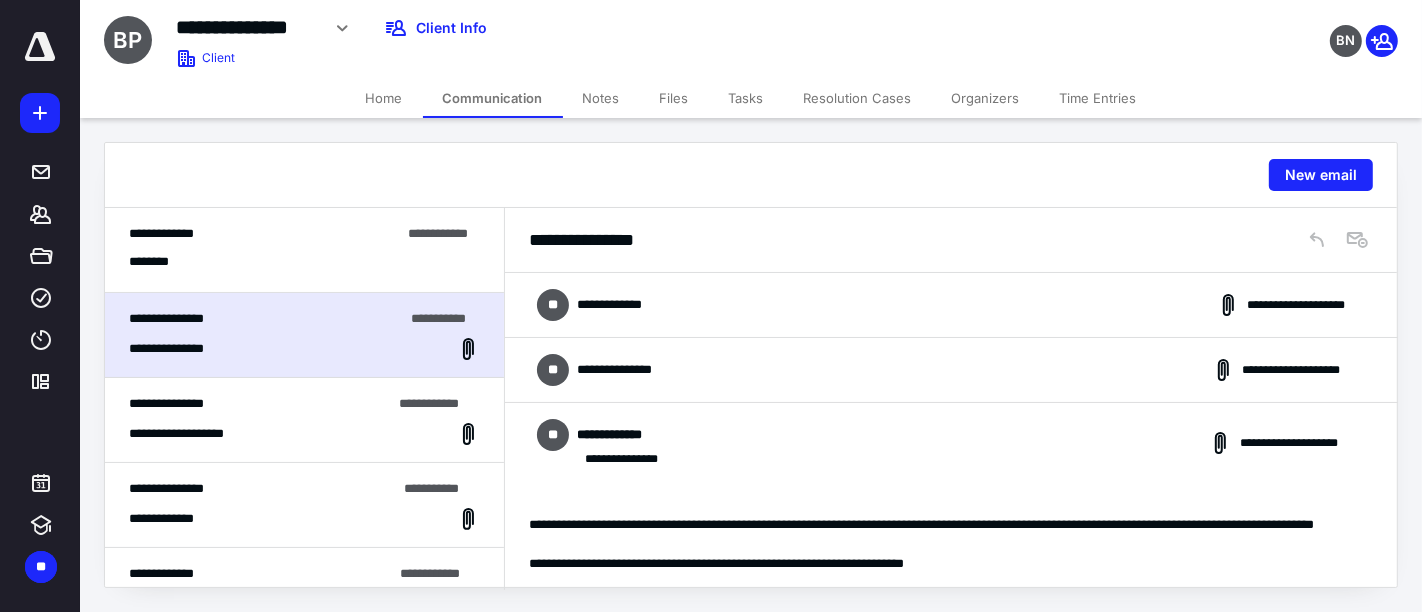 click on "**********" at bounding box center [951, 305] 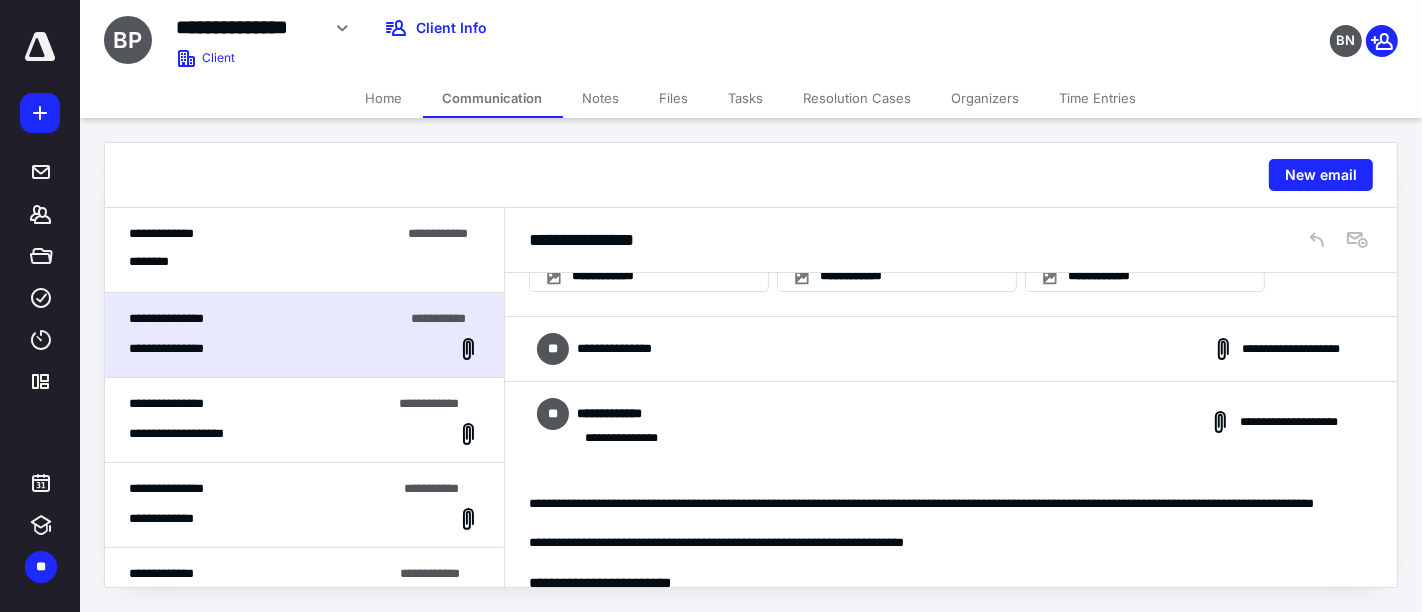 scroll, scrollTop: 2111, scrollLeft: 0, axis: vertical 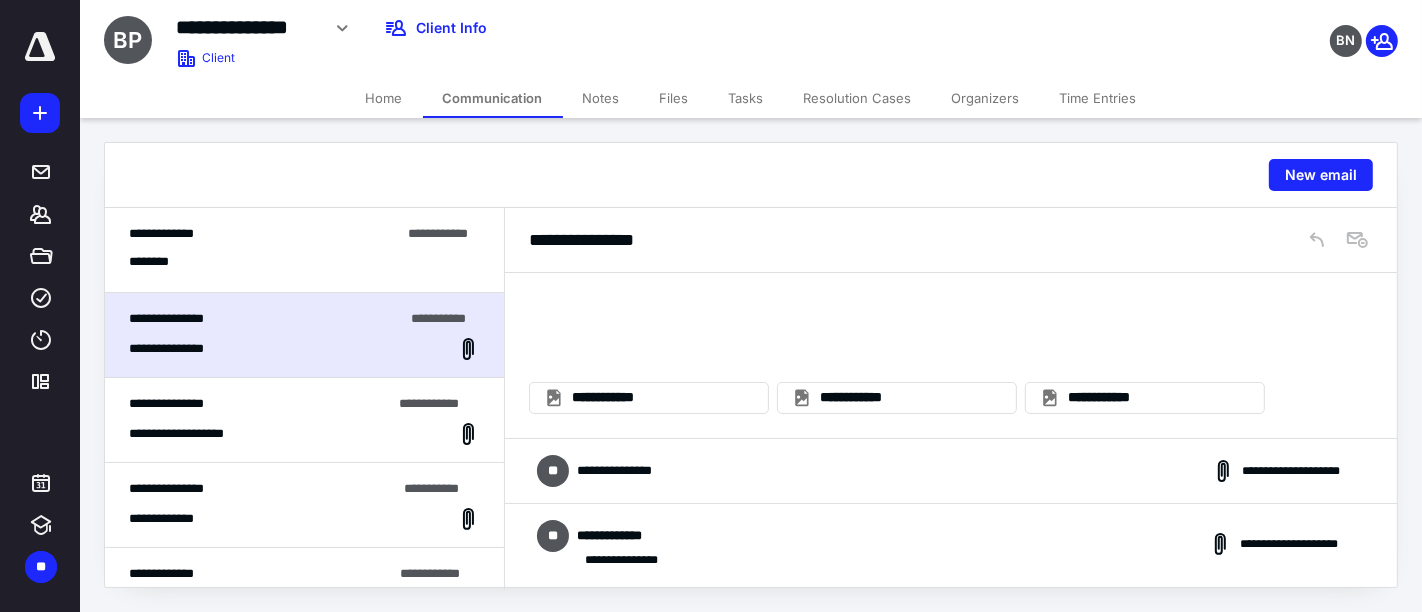 click on "**********" at bounding box center [951, 471] 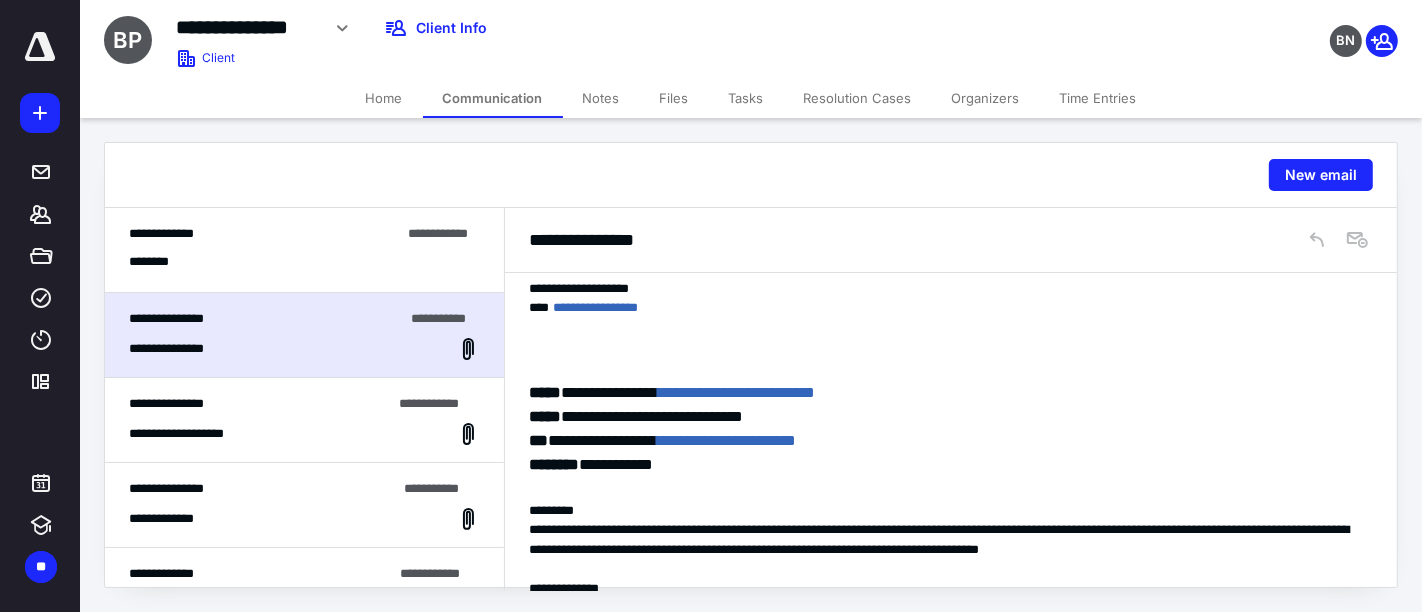 scroll, scrollTop: 5901, scrollLeft: 0, axis: vertical 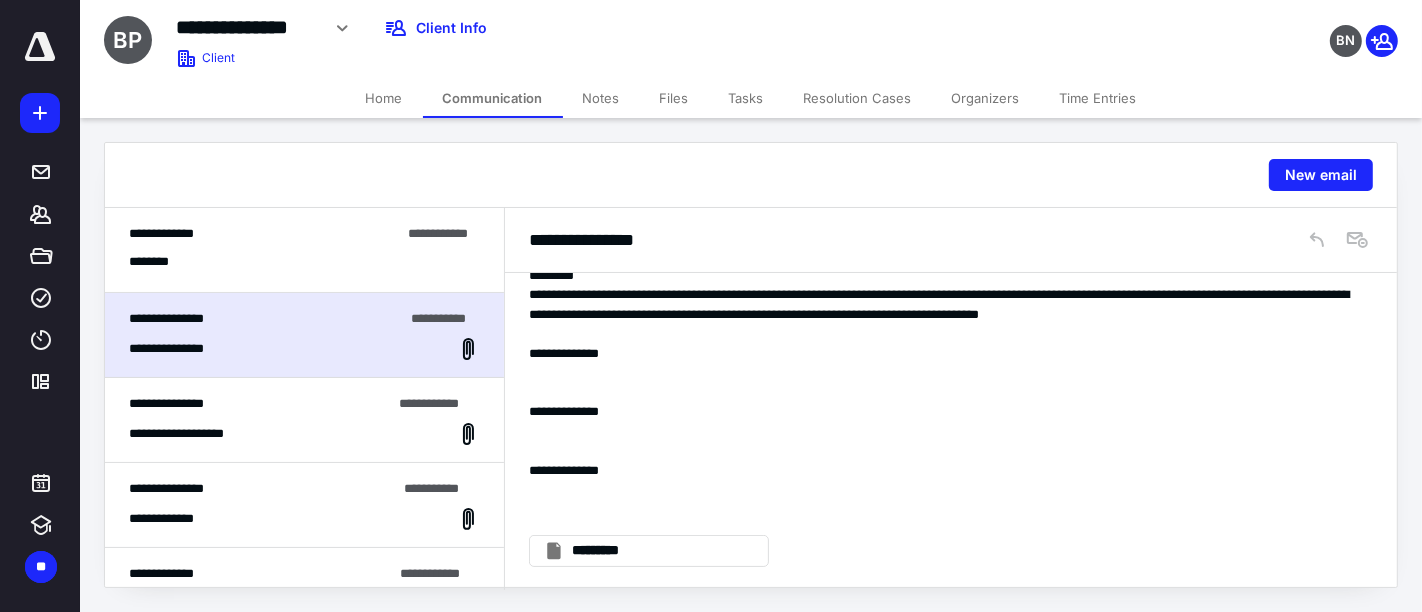 click on "**********" at bounding box center [304, 420] 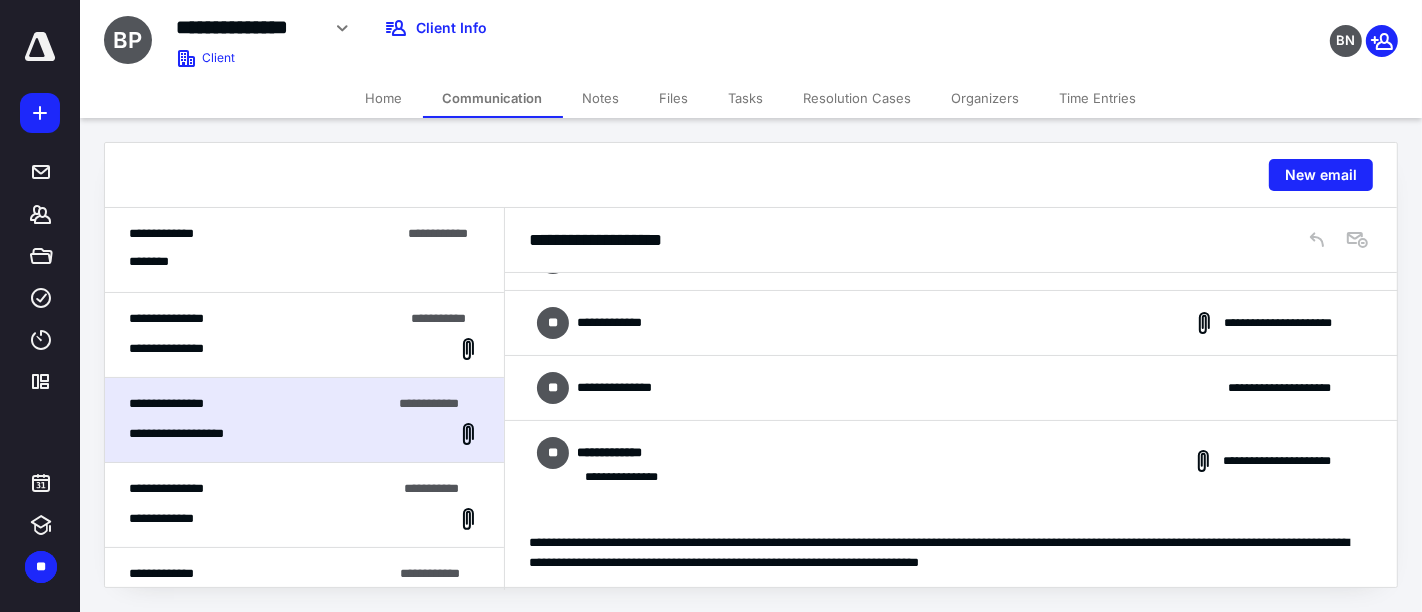 scroll, scrollTop: 0, scrollLeft: 0, axis: both 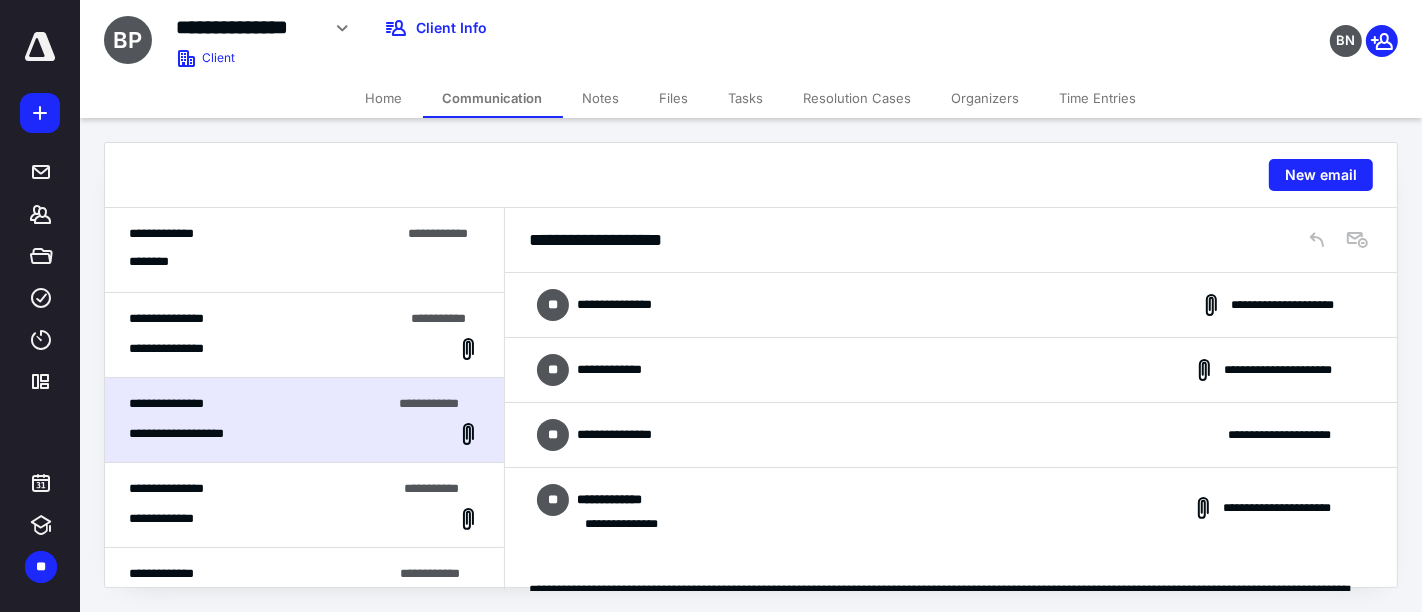 click on "**********" at bounding box center [951, 370] 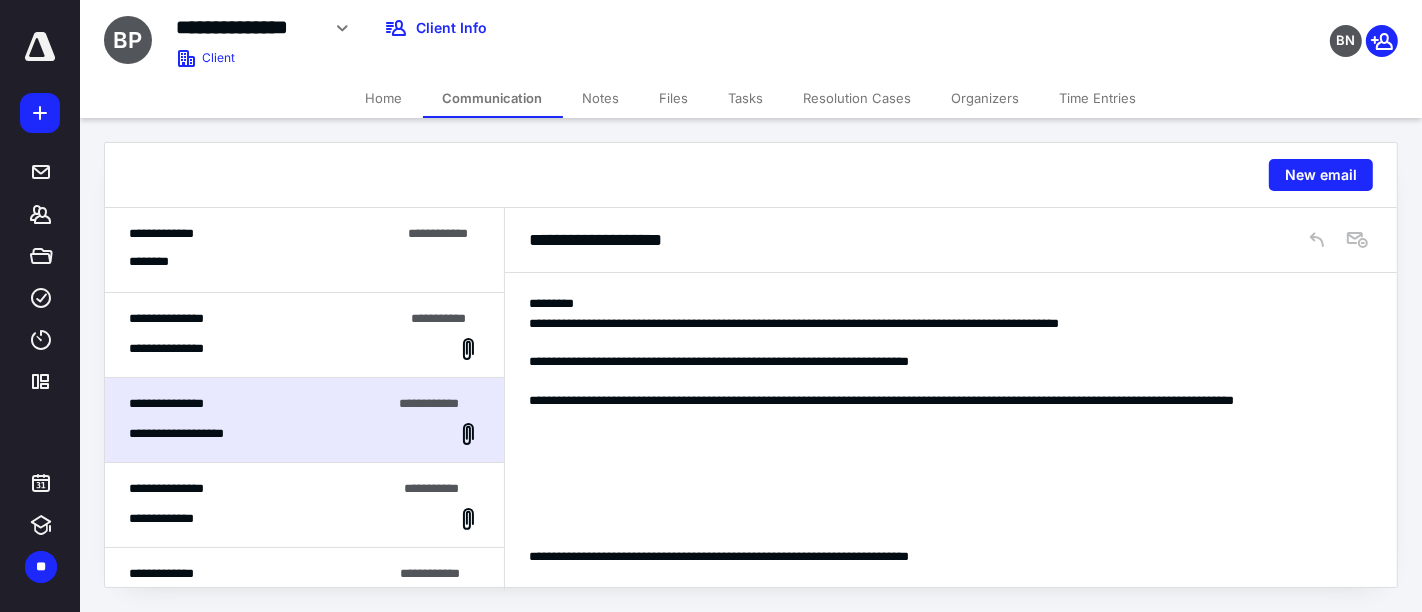 scroll, scrollTop: 222, scrollLeft: 0, axis: vertical 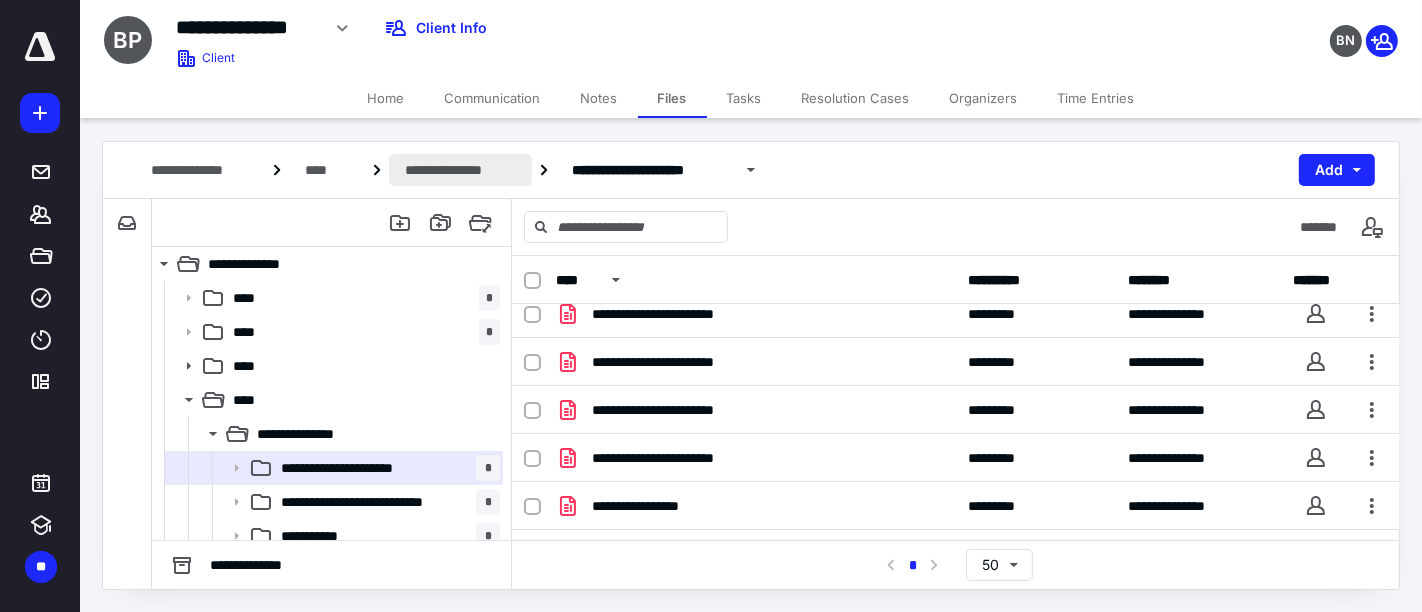 click on "**********" at bounding box center [460, 170] 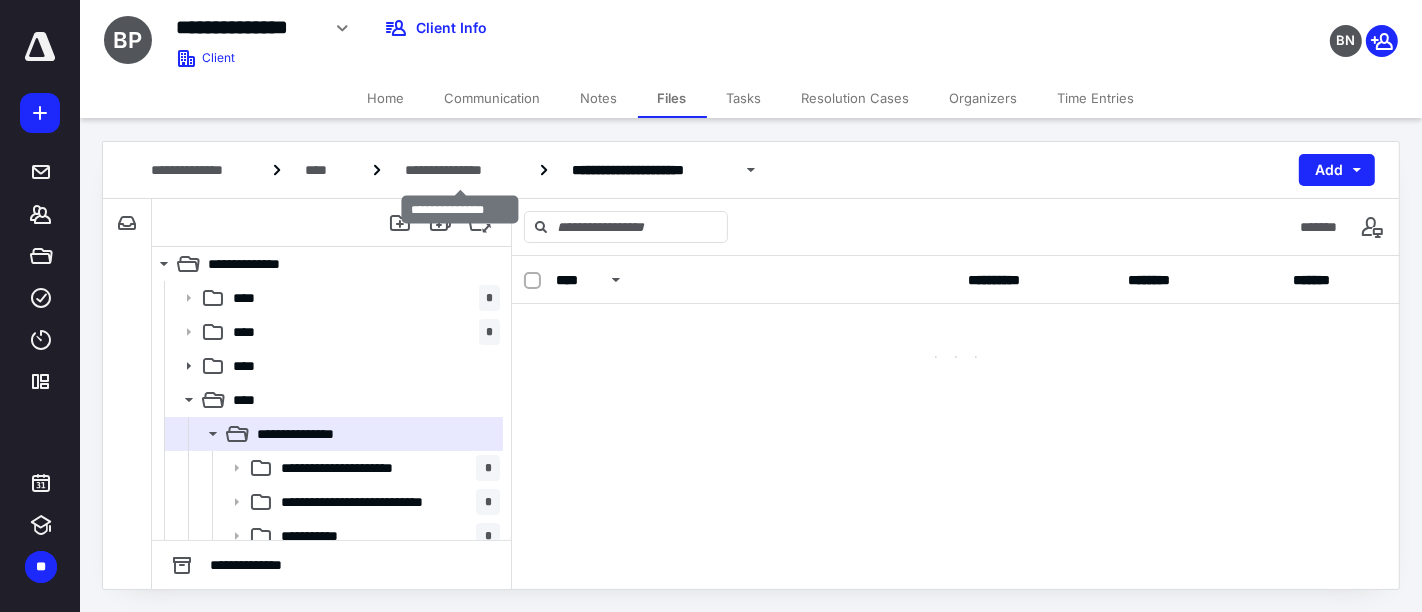 scroll, scrollTop: 0, scrollLeft: 0, axis: both 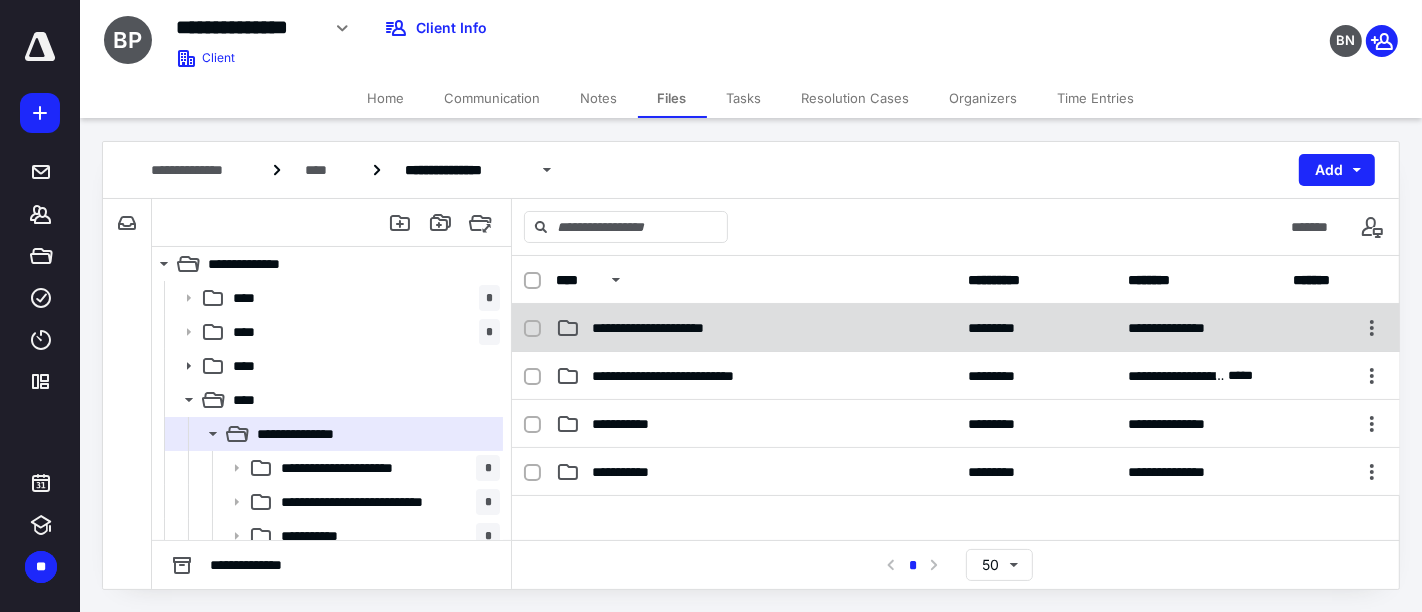 click on "**********" at bounding box center [666, 328] 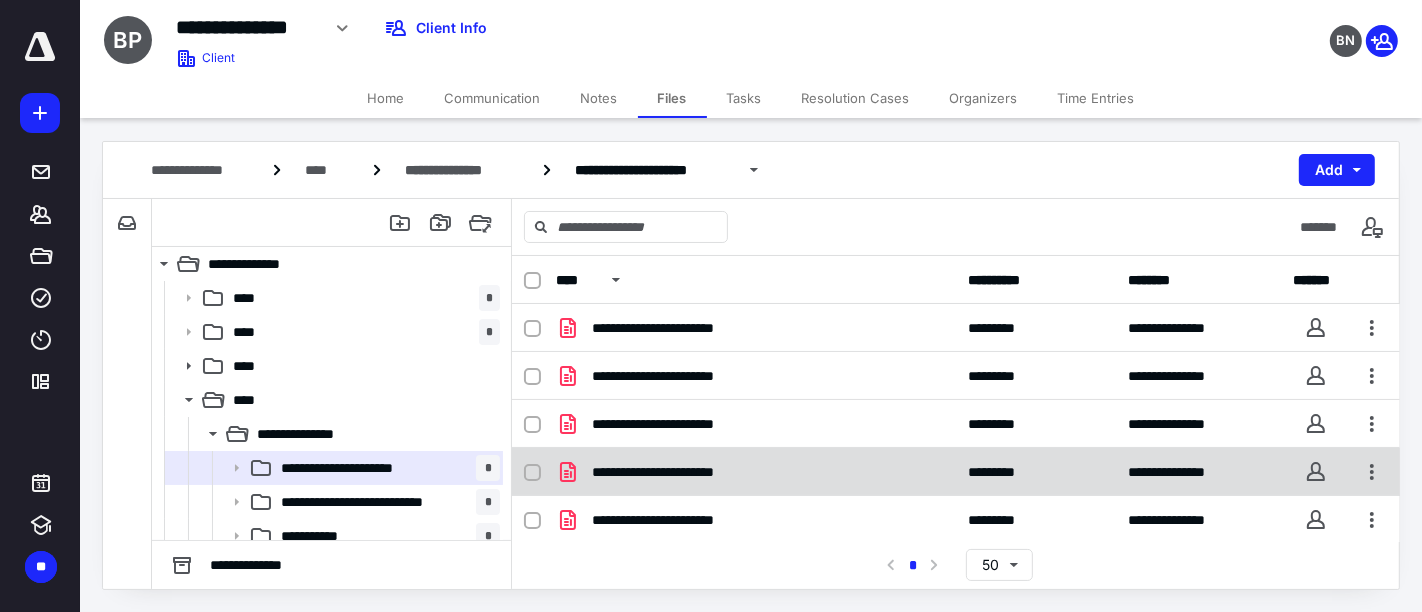 scroll, scrollTop: 62, scrollLeft: 0, axis: vertical 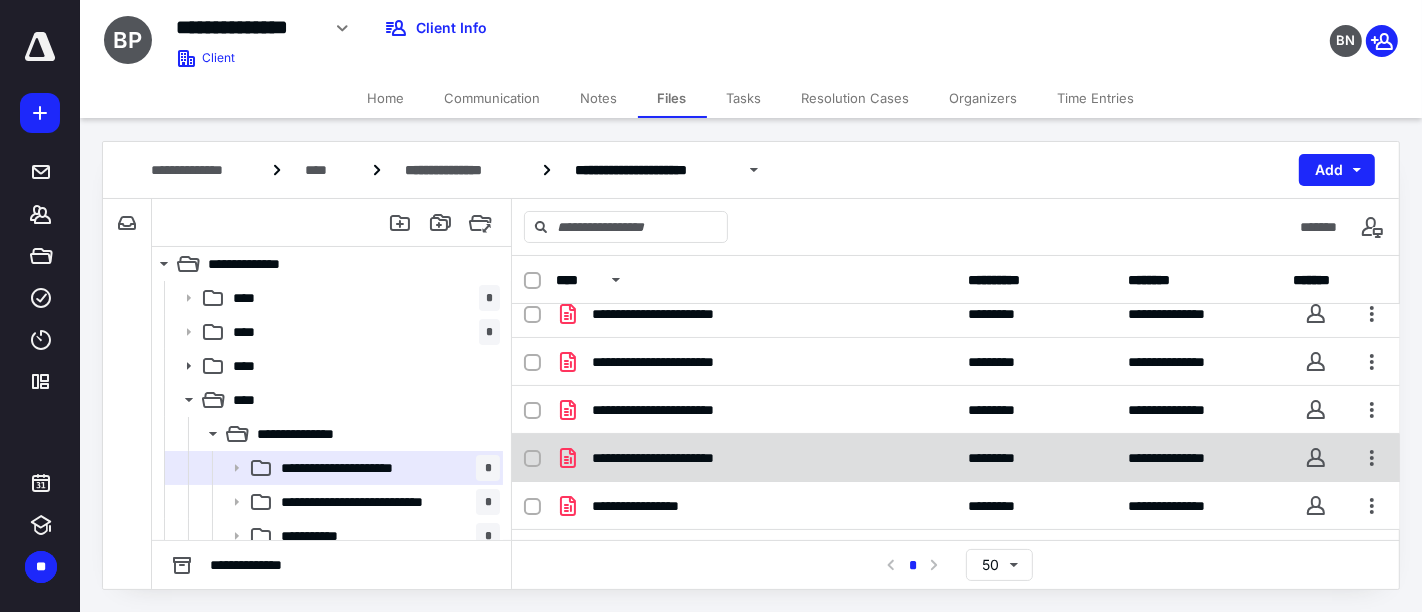 click on "**********" at bounding box center [956, 458] 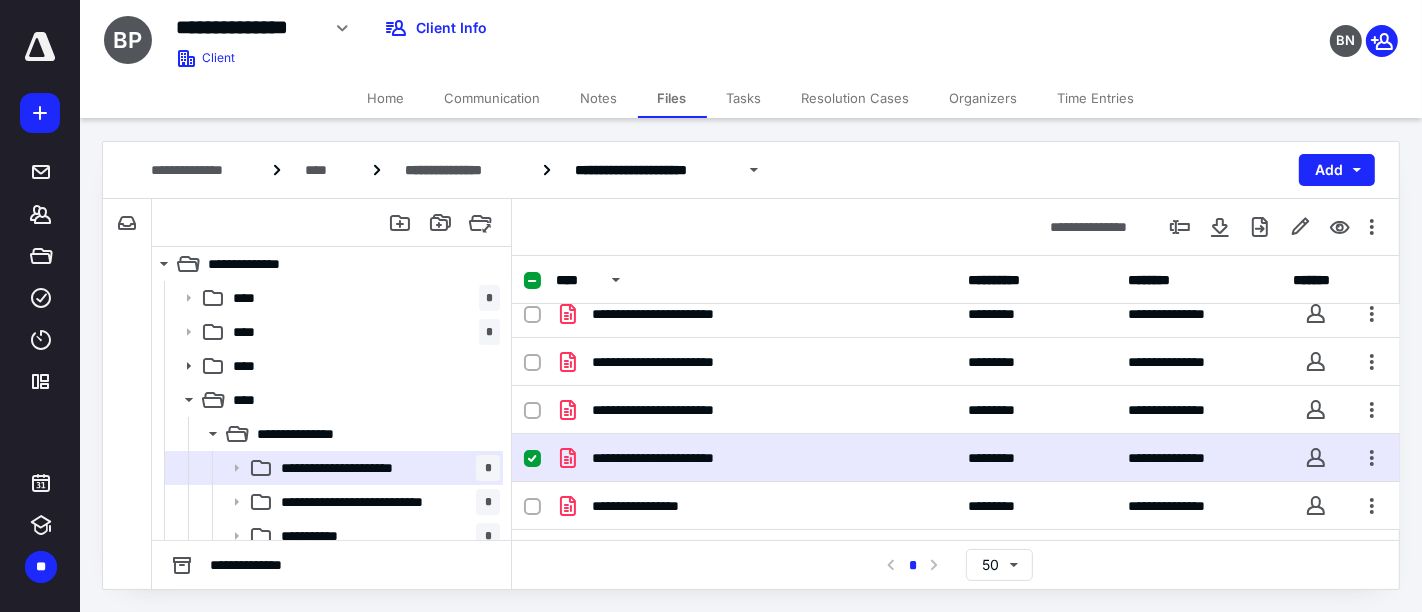 click on "**********" at bounding box center (956, 458) 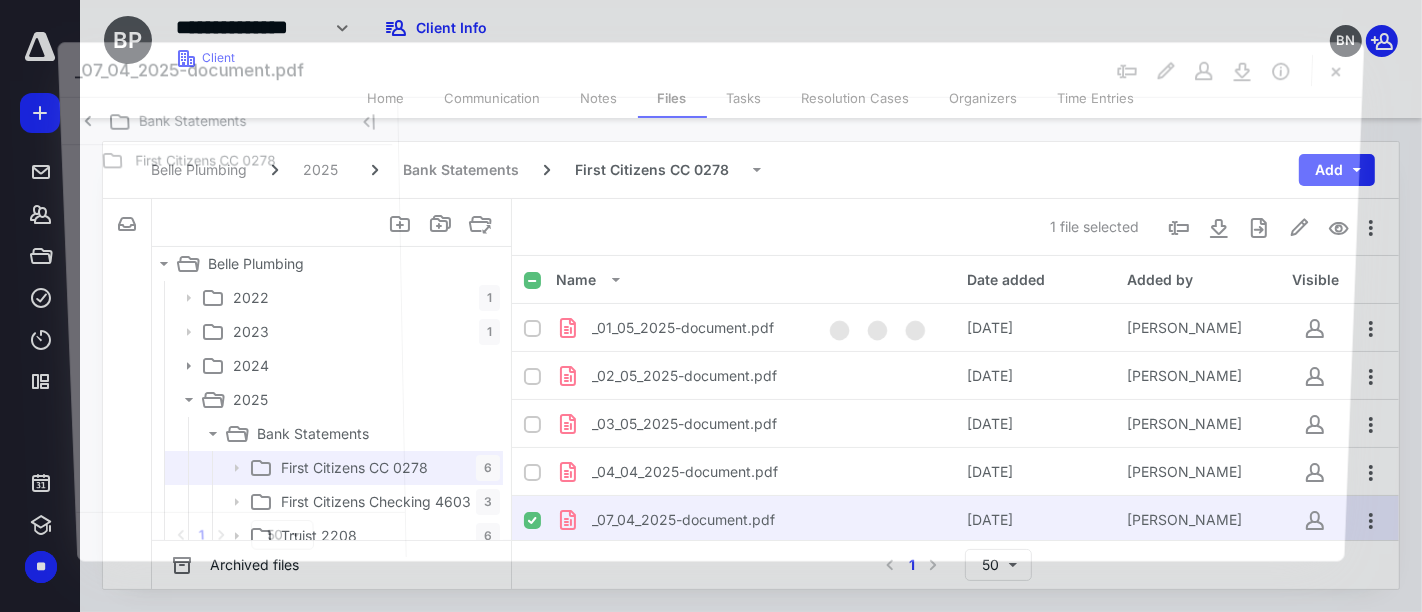 scroll, scrollTop: 62, scrollLeft: 0, axis: vertical 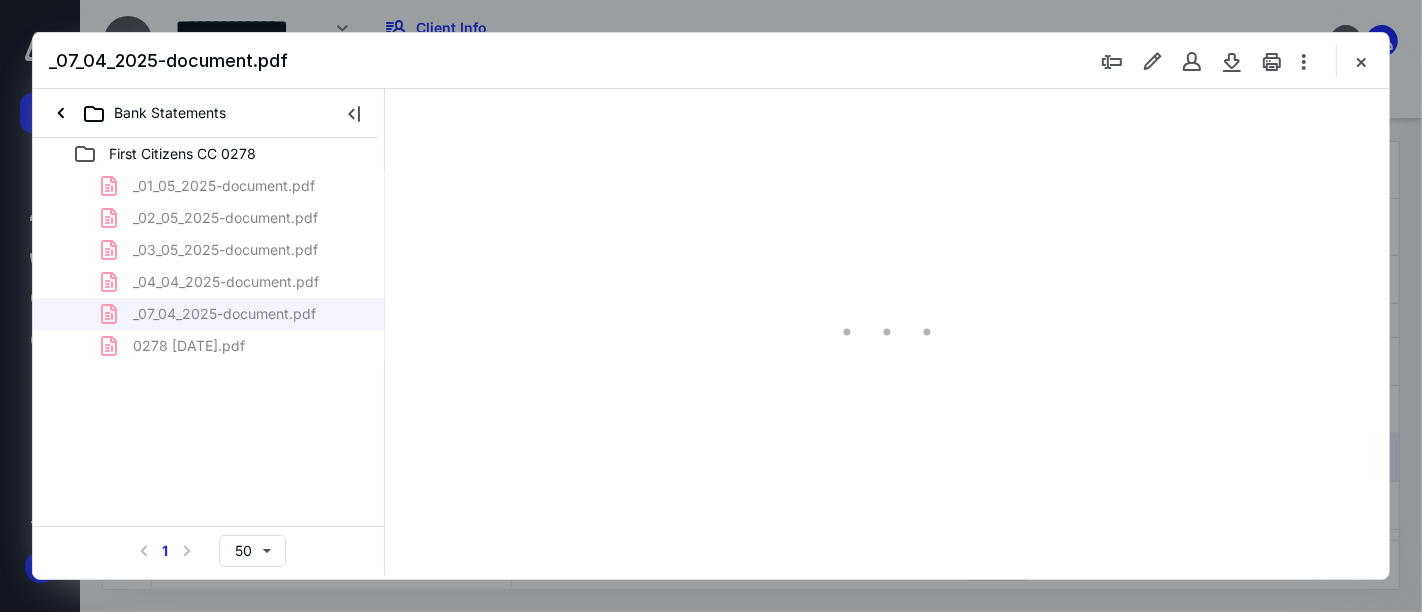 type on "197" 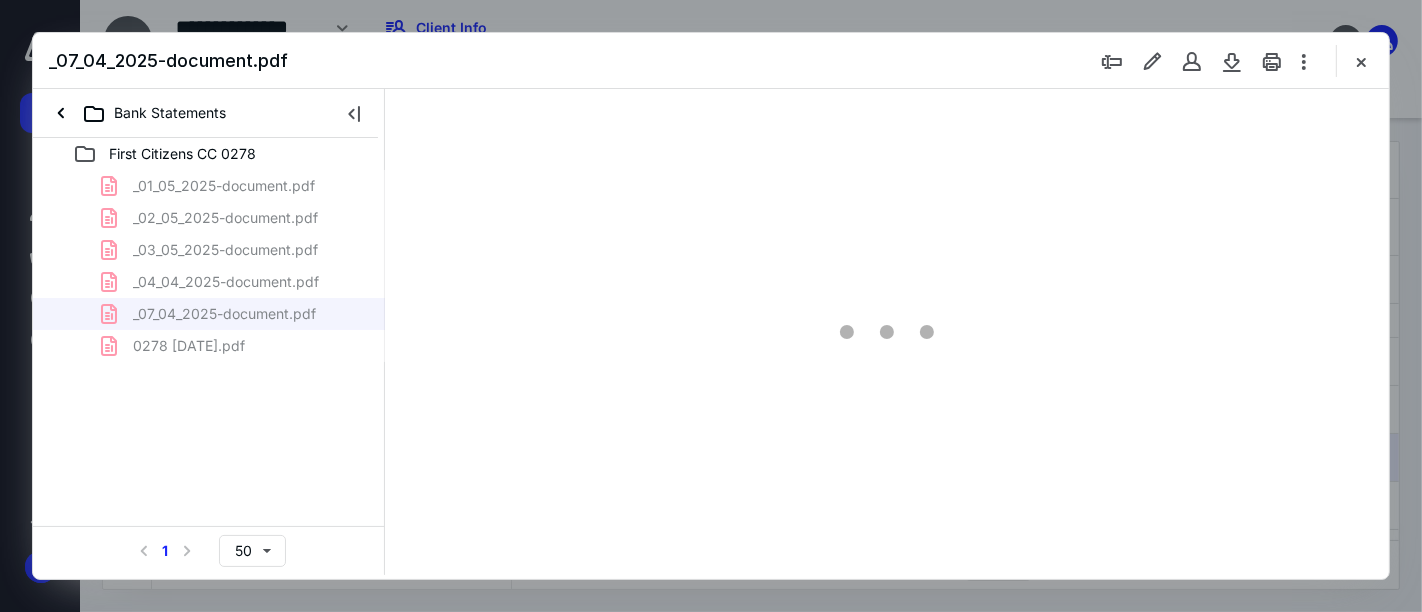 scroll, scrollTop: 83, scrollLeft: 0, axis: vertical 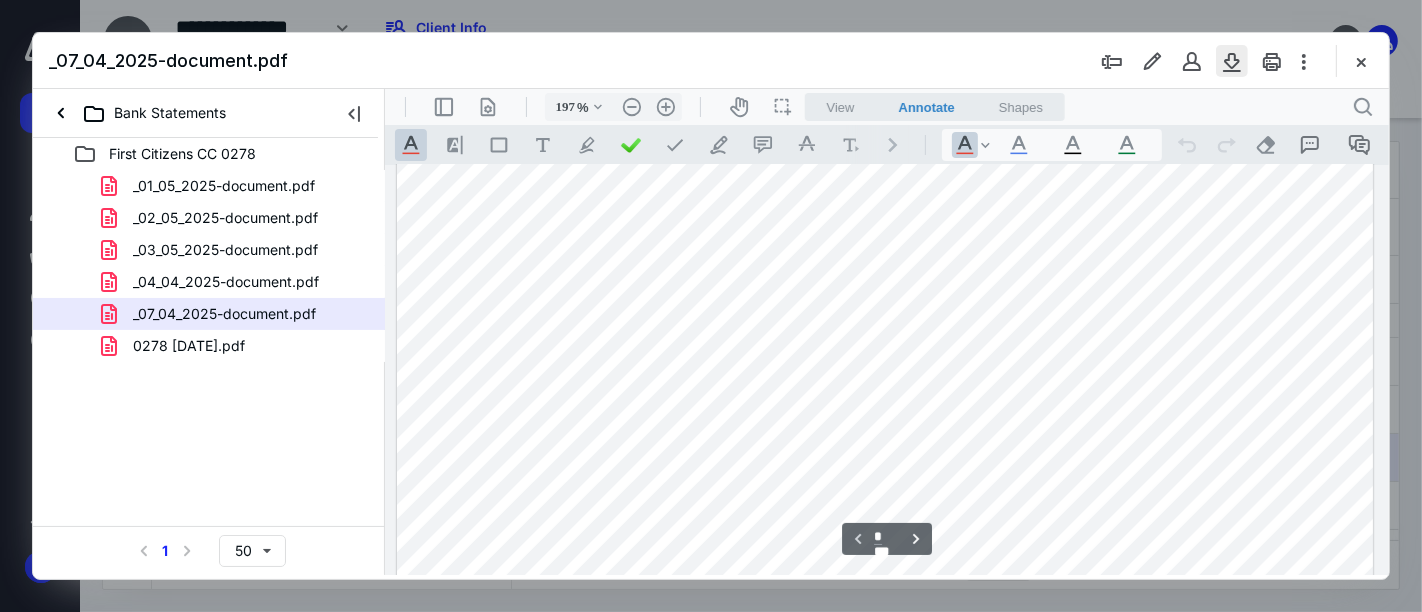 click at bounding box center (1232, 61) 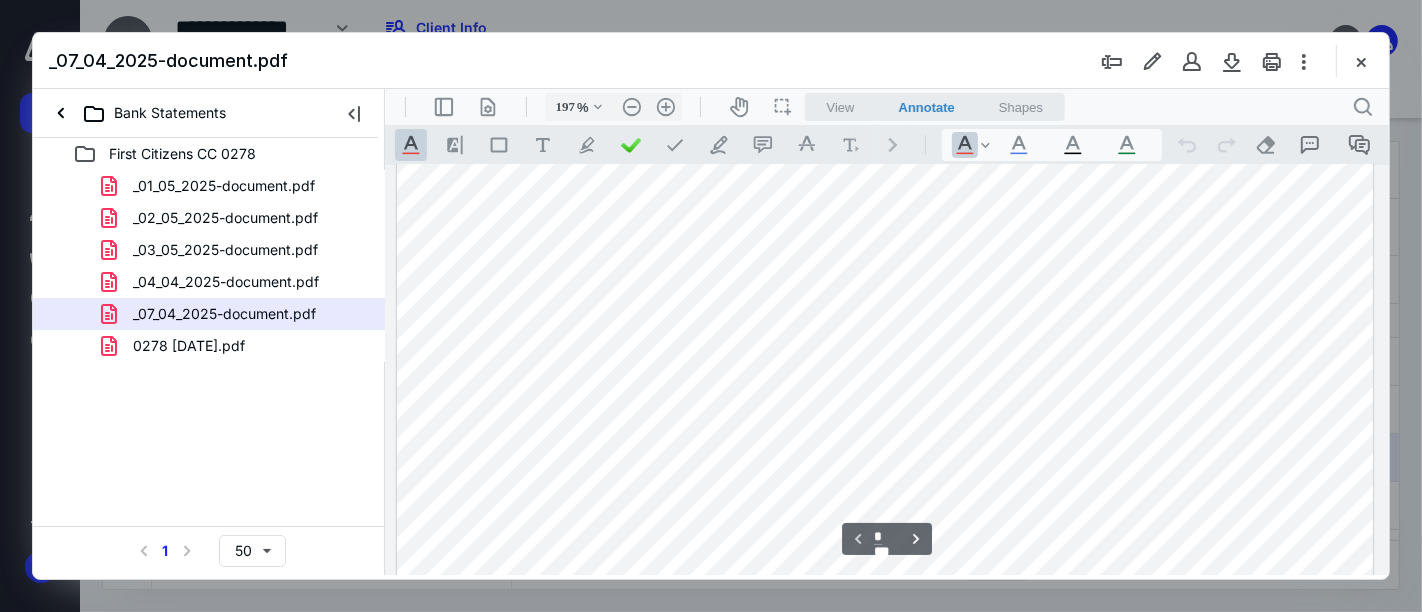 scroll, scrollTop: 0, scrollLeft: 0, axis: both 